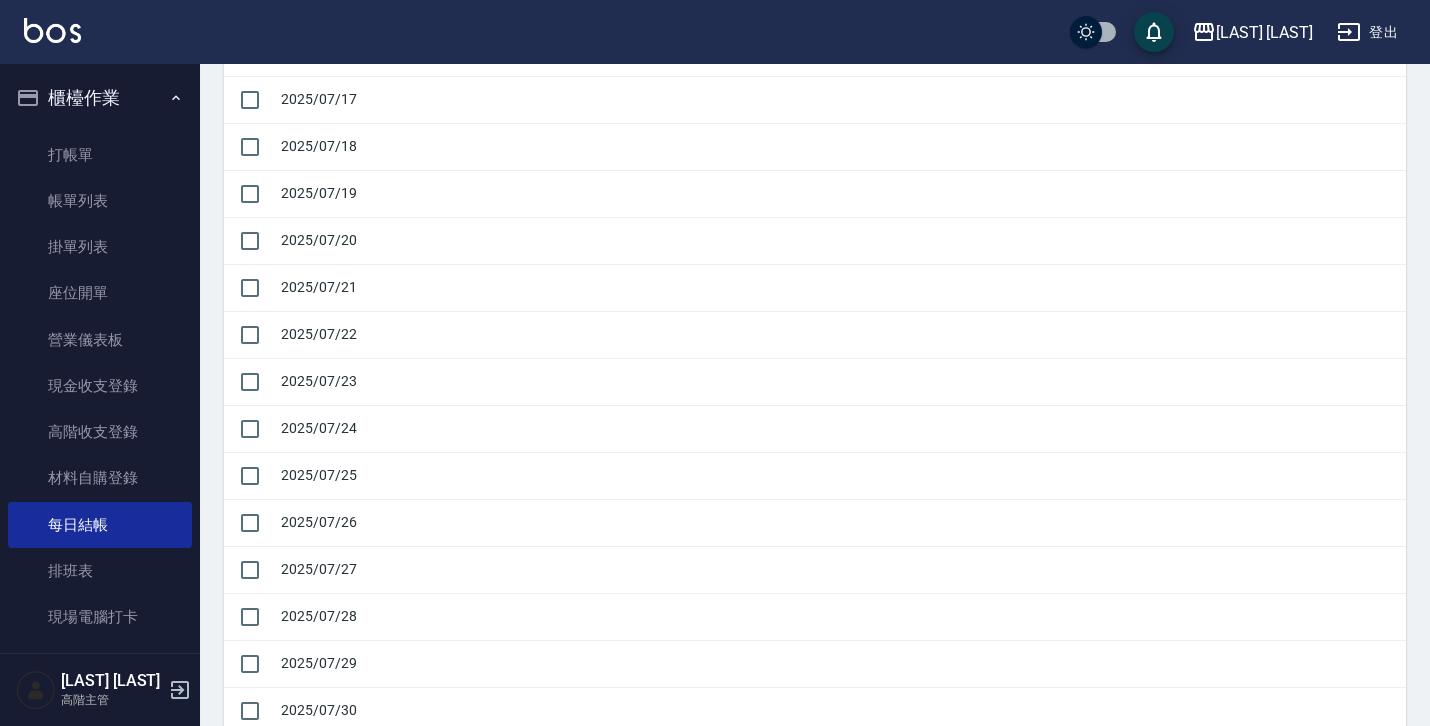 scroll, scrollTop: 0, scrollLeft: 0, axis: both 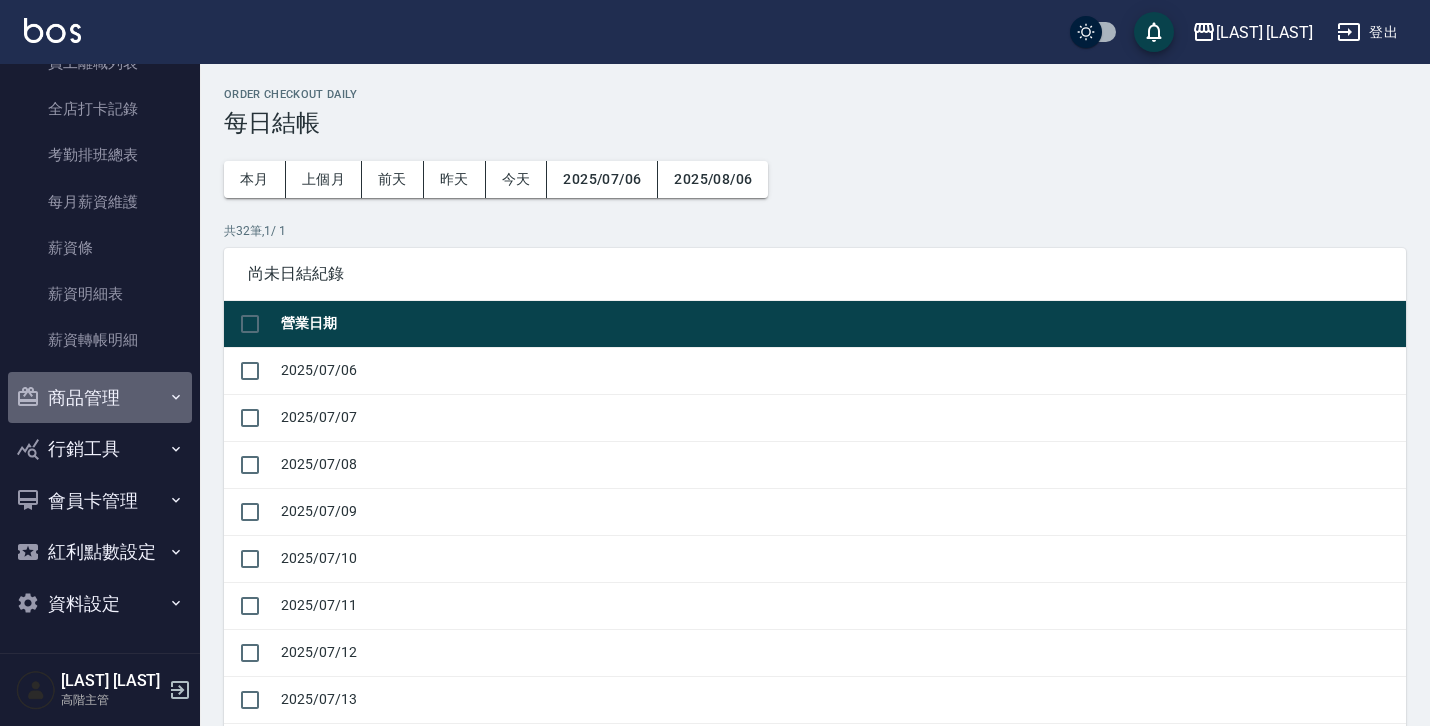 click on "商品管理" at bounding box center (100, 398) 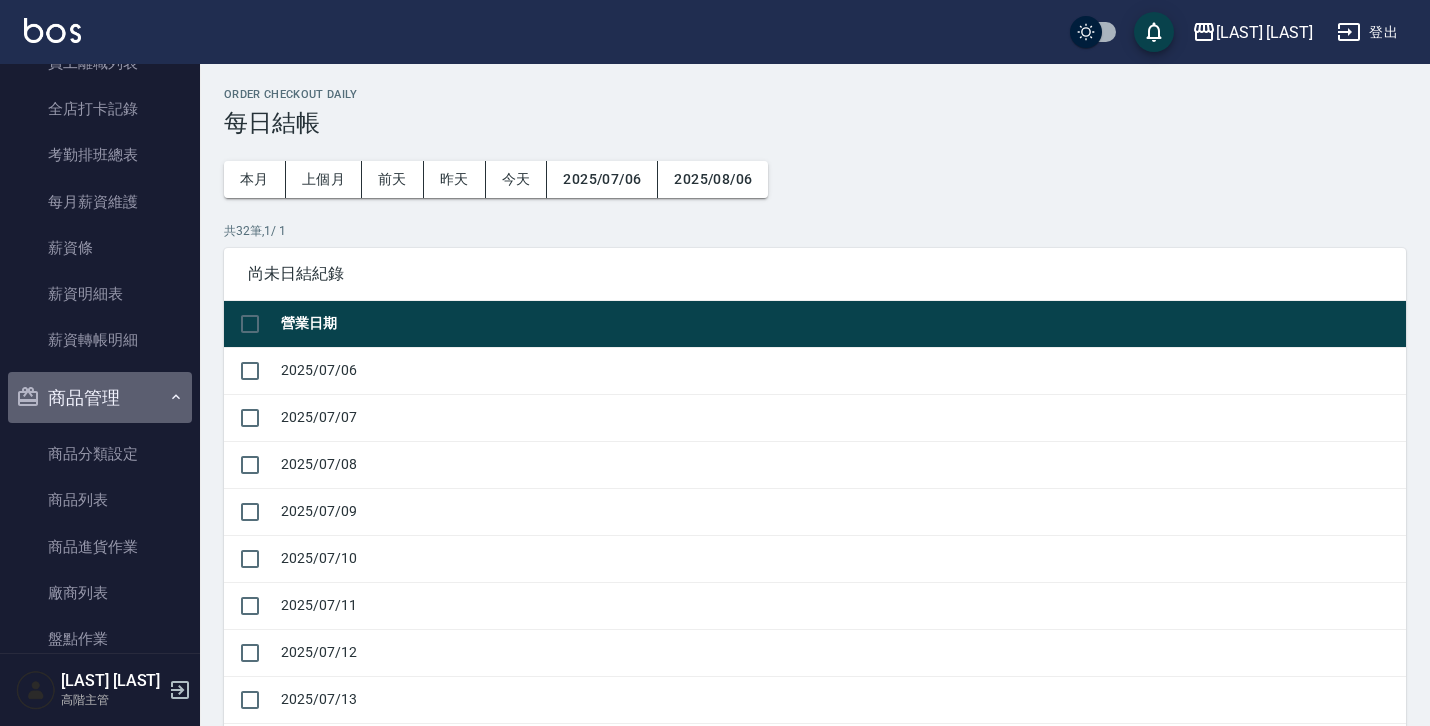 click on "商品管理" at bounding box center [100, 398] 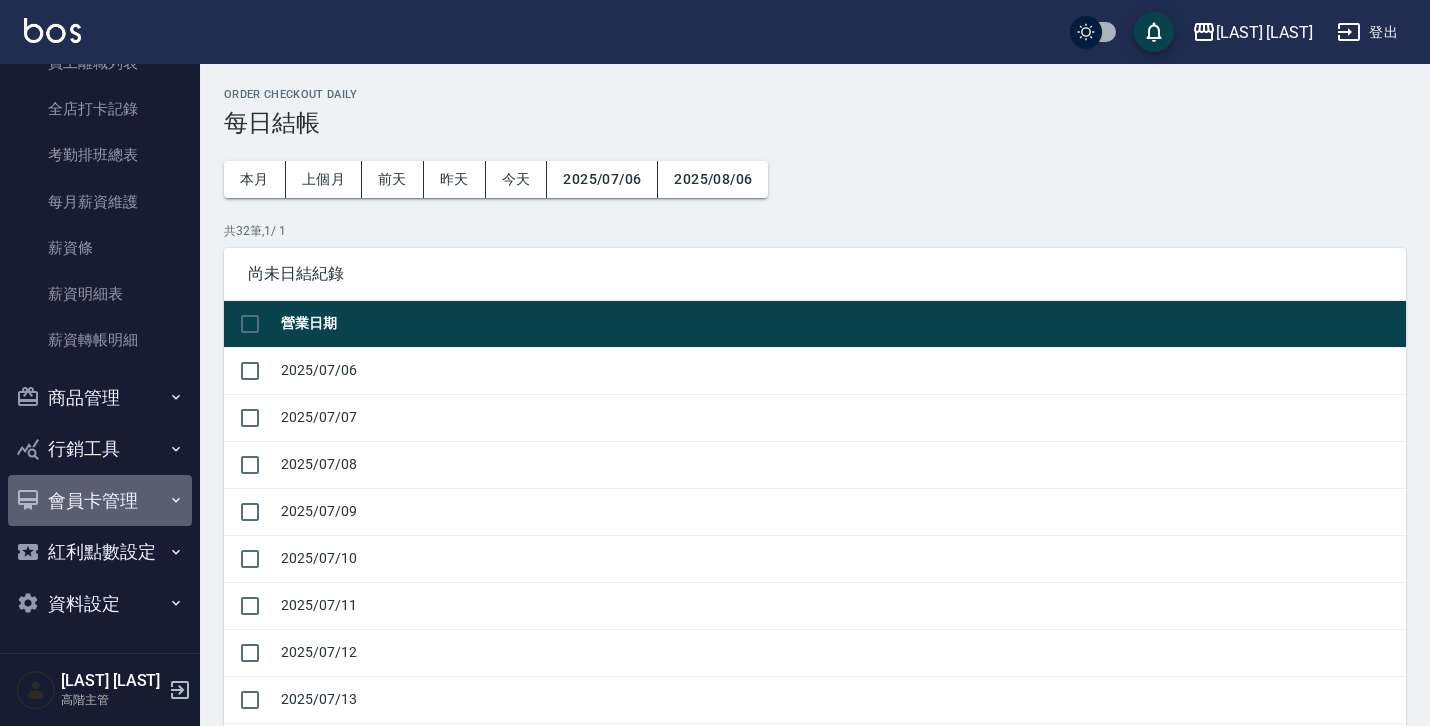 click 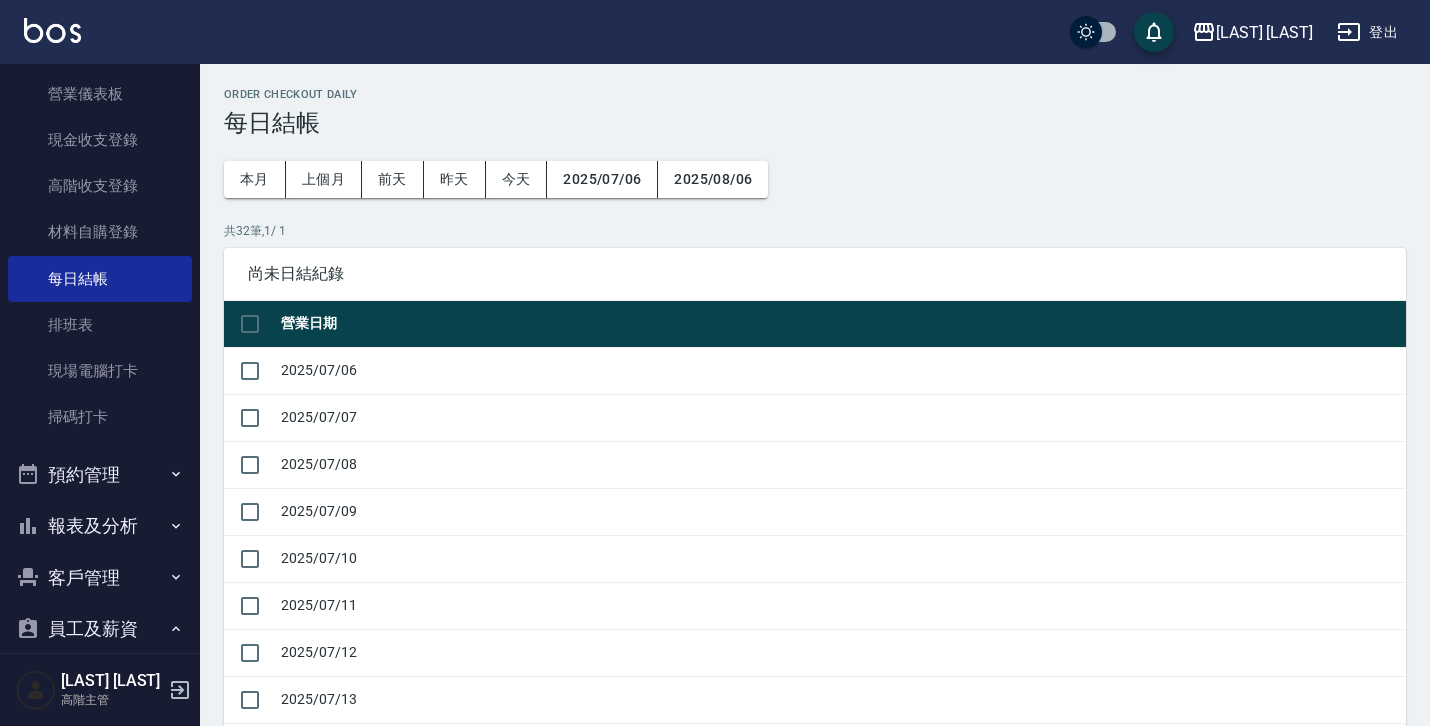scroll, scrollTop: 477, scrollLeft: 0, axis: vertical 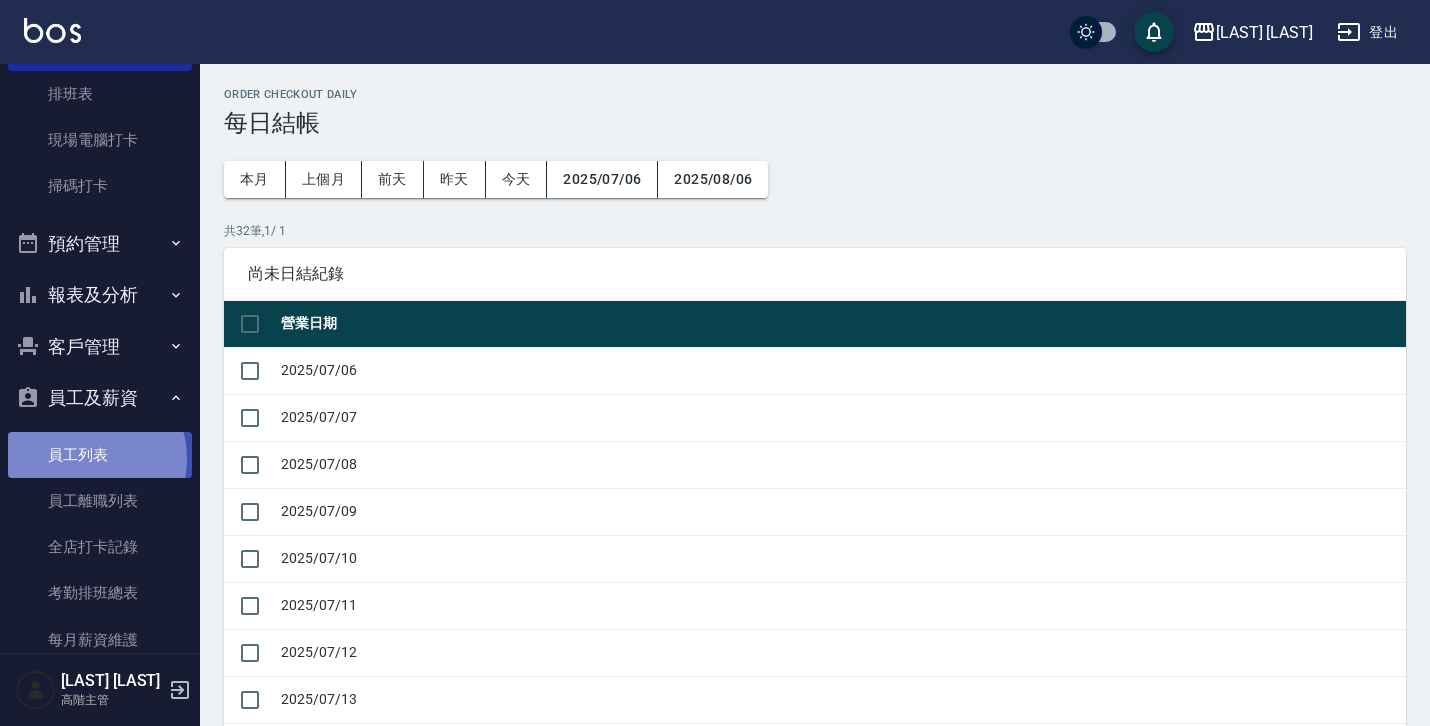 click on "員工列表" at bounding box center (100, 455) 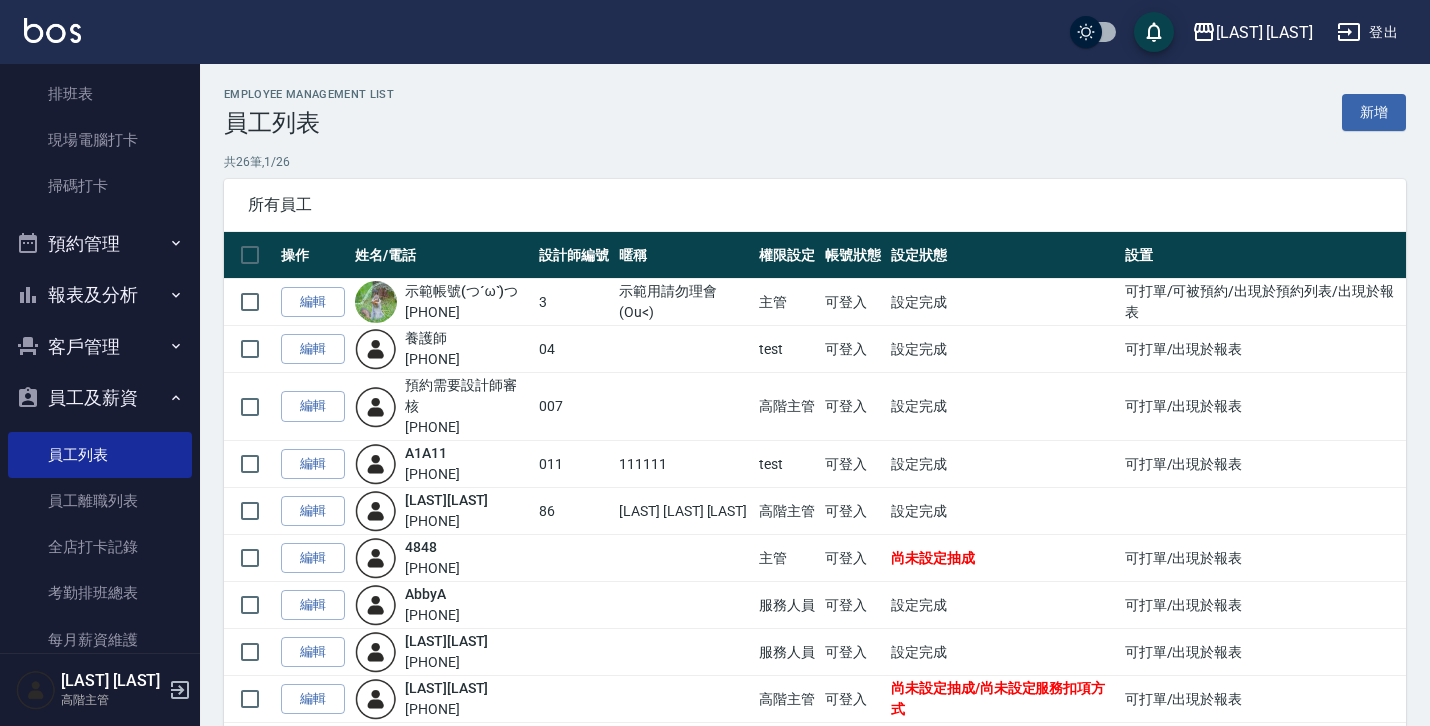 click on "Jean Care測試 登出" at bounding box center [715, 32] 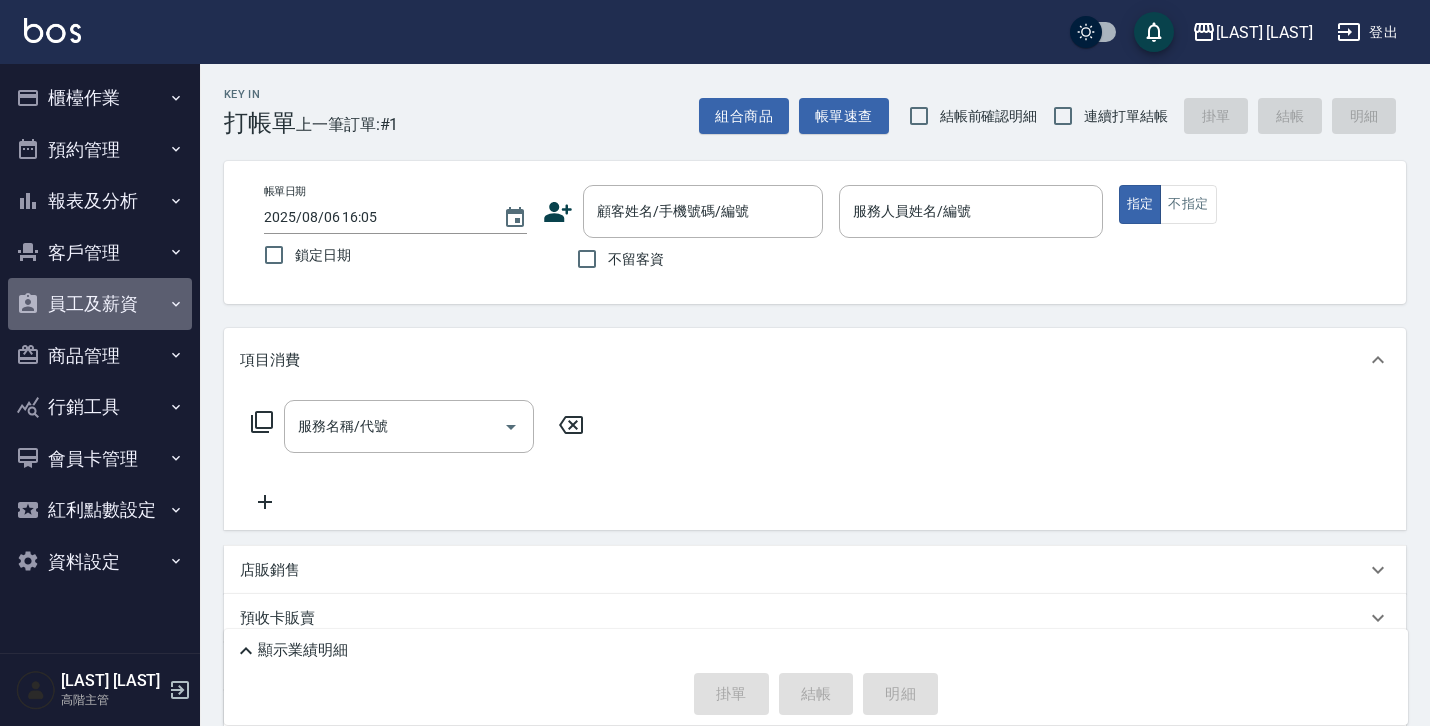 click 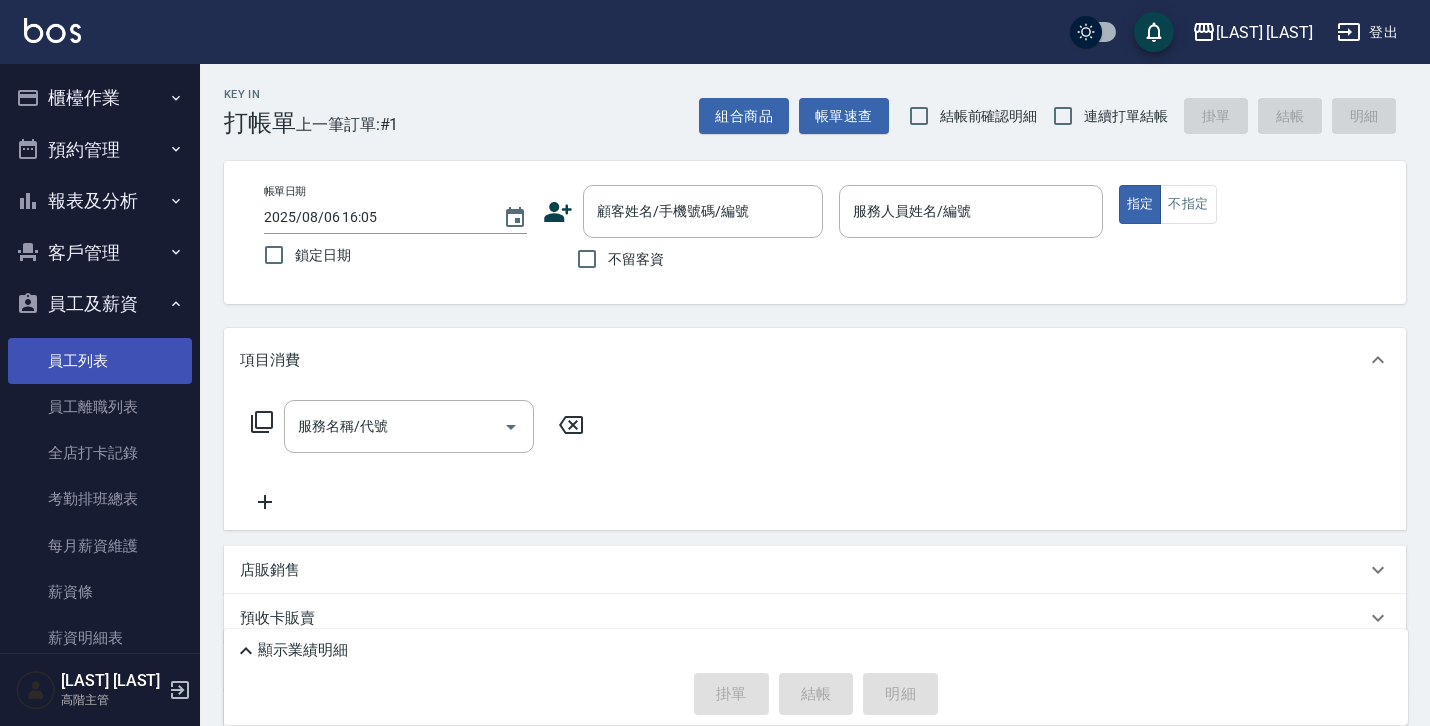 click on "員工列表" at bounding box center [100, 361] 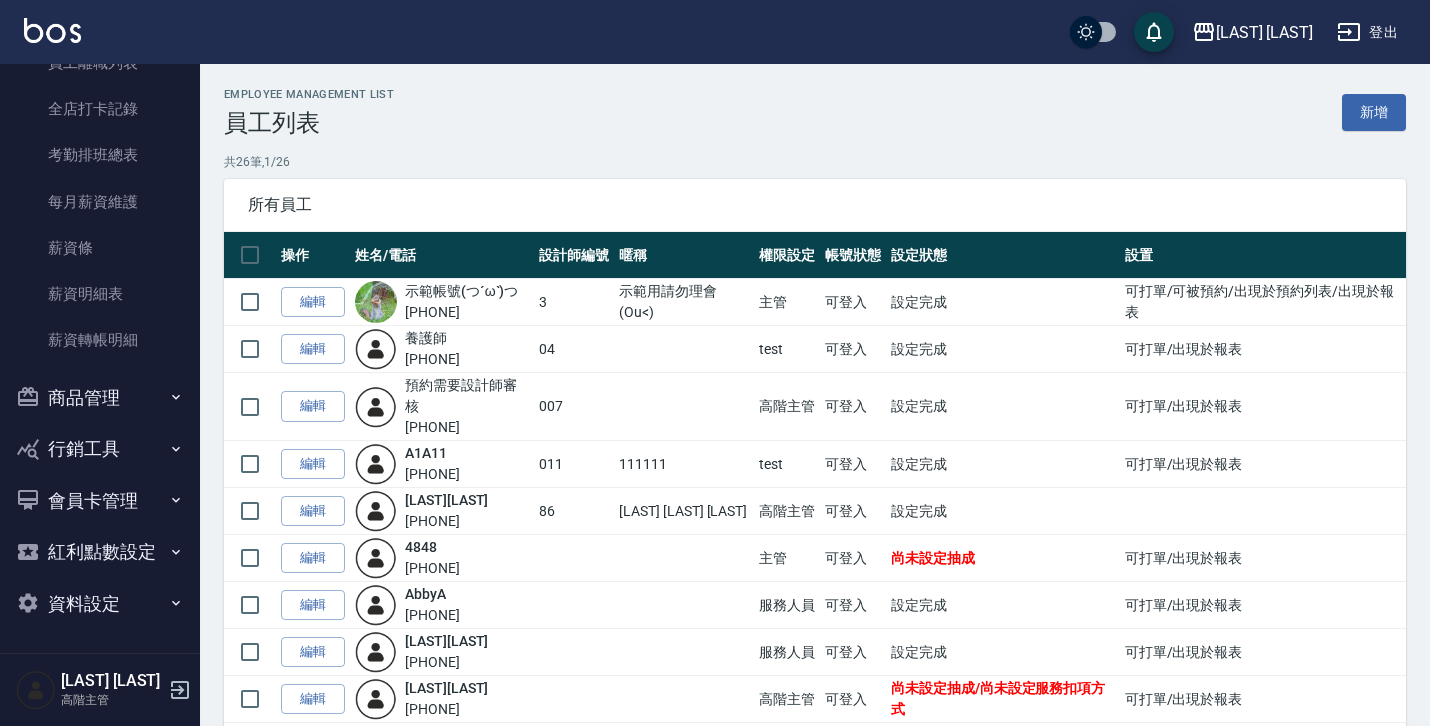 scroll, scrollTop: 0, scrollLeft: 0, axis: both 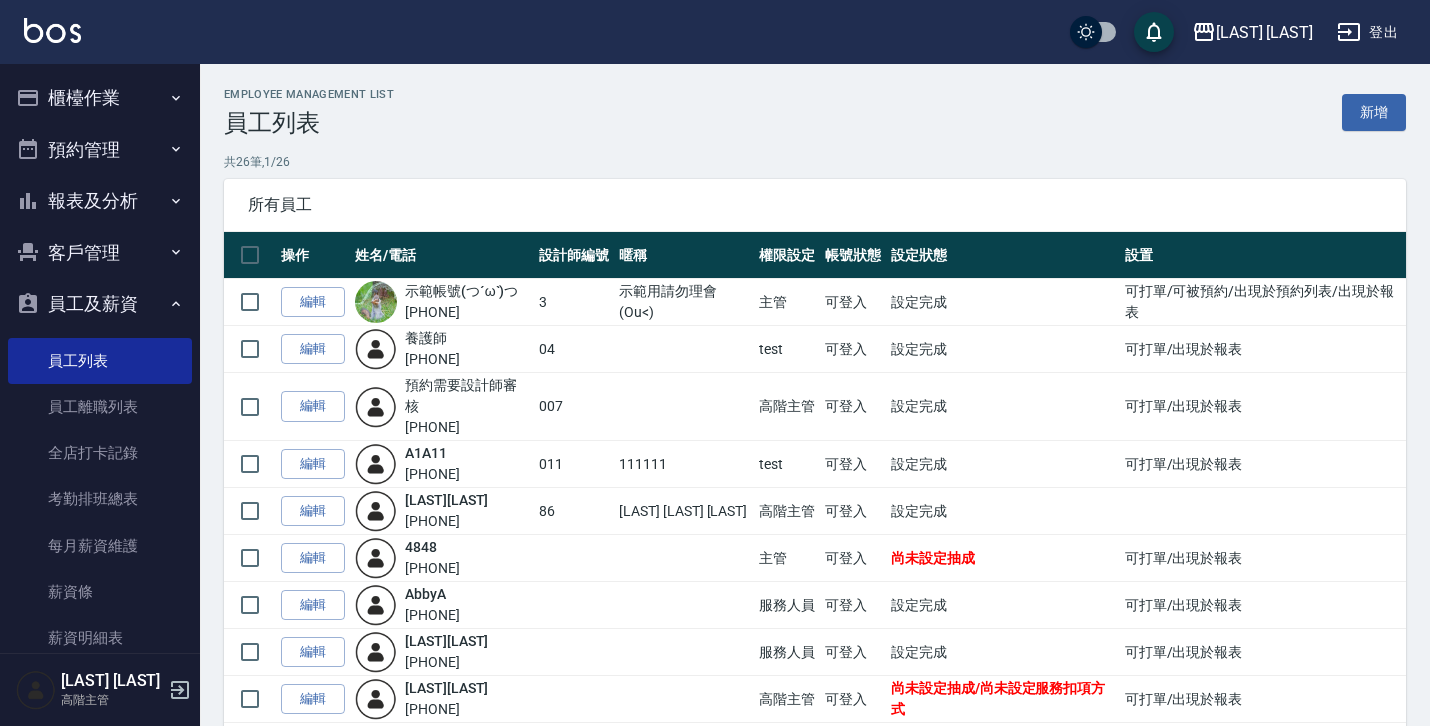 click on "櫃檯作業" at bounding box center (100, 98) 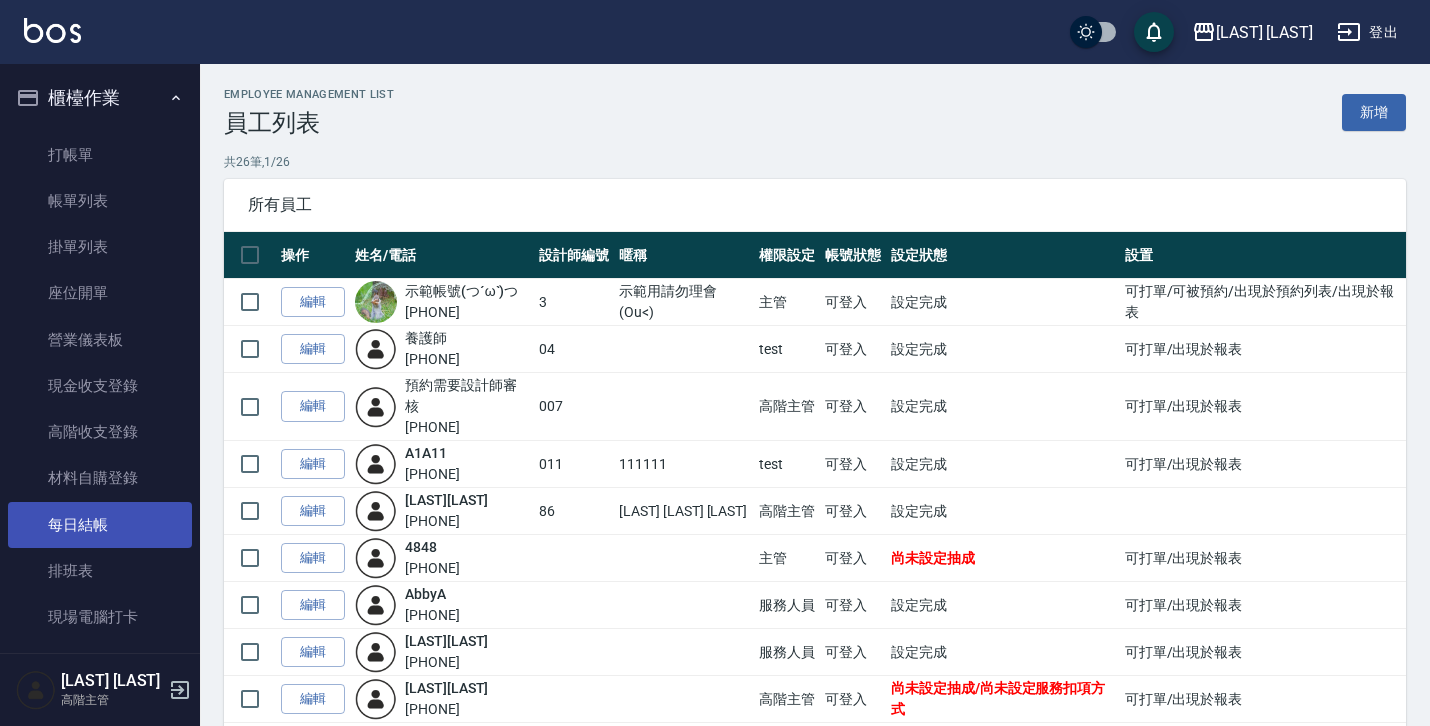 click on "每日結帳" at bounding box center (100, 525) 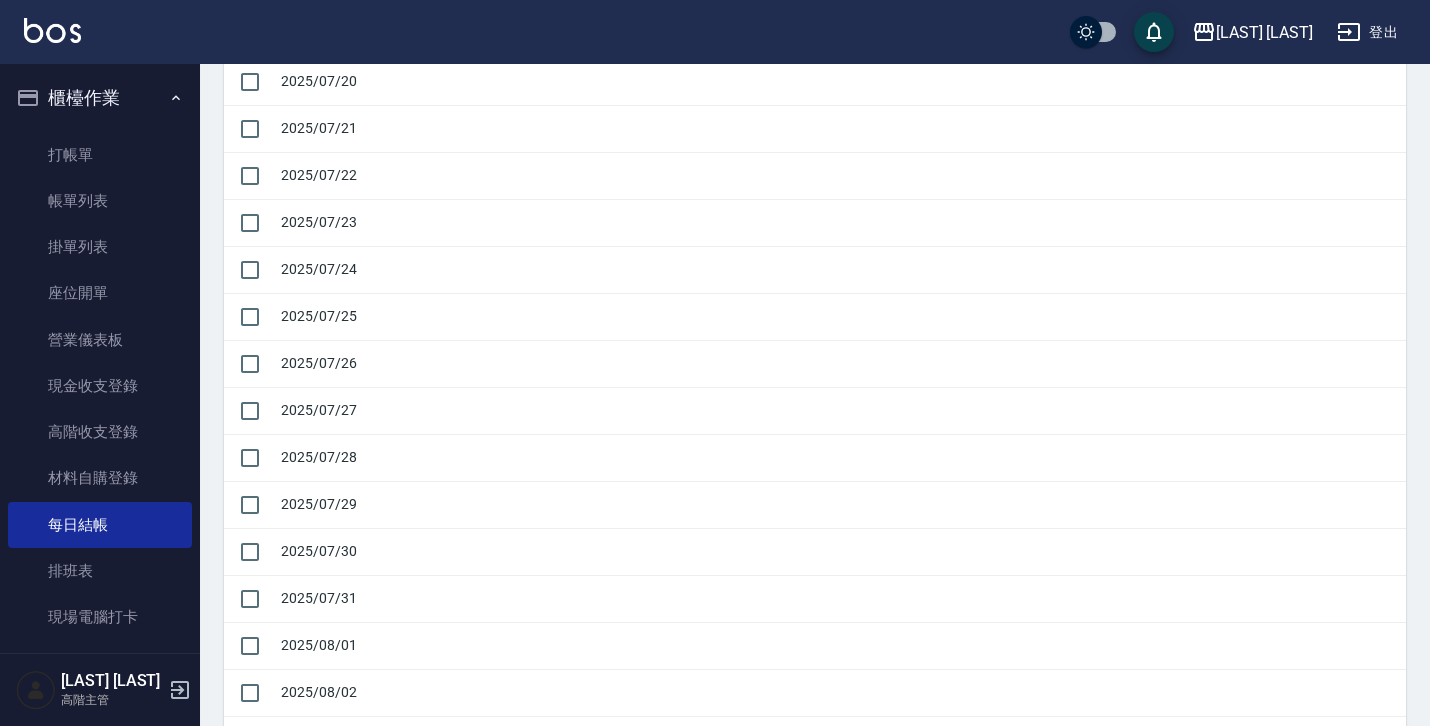 scroll, scrollTop: 1432, scrollLeft: 0, axis: vertical 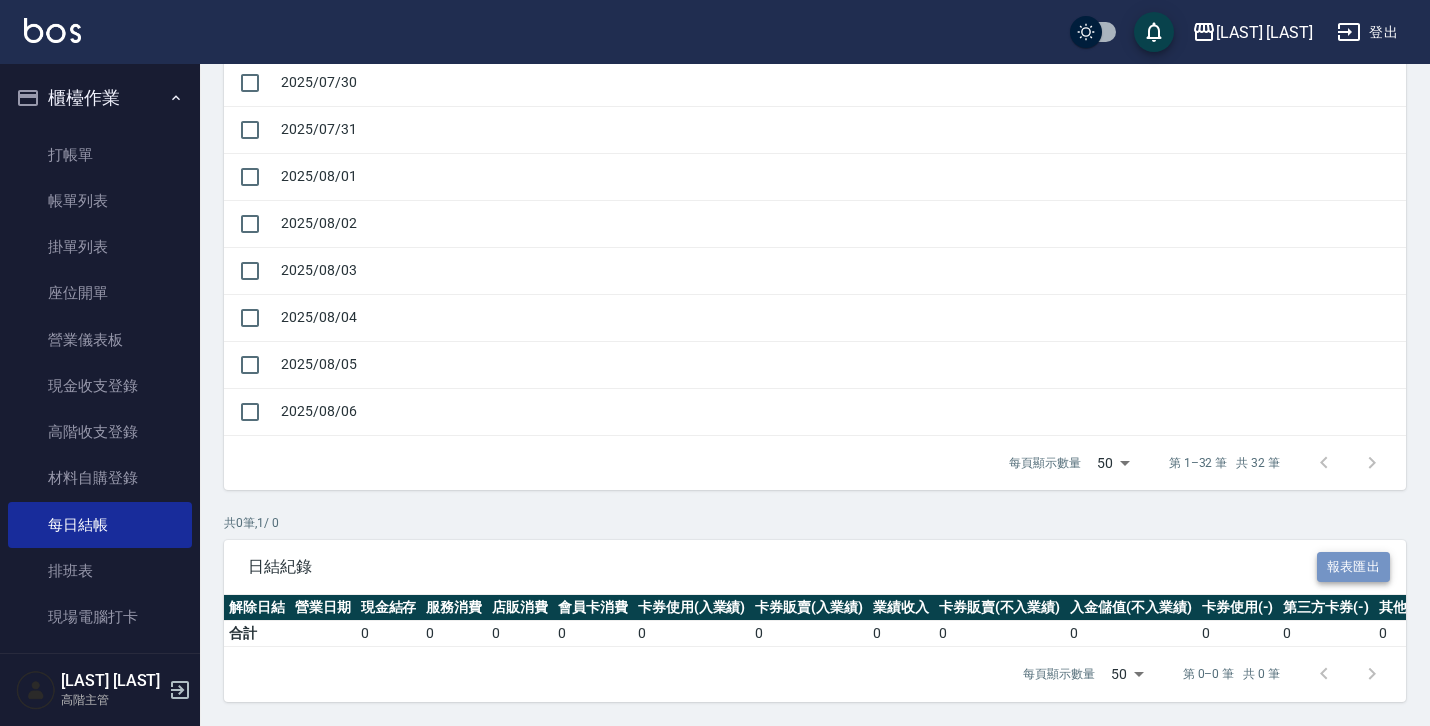 click on "報表匯出" at bounding box center (1354, 567) 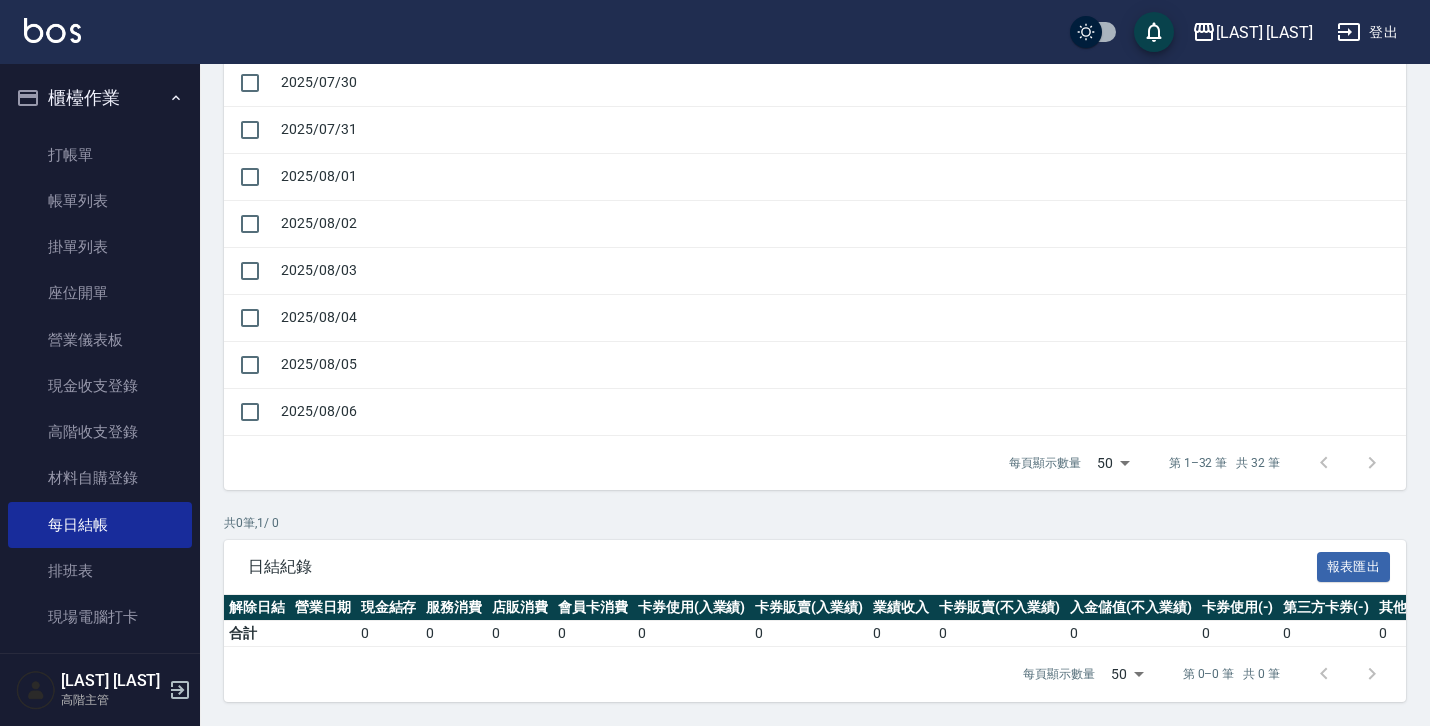 type 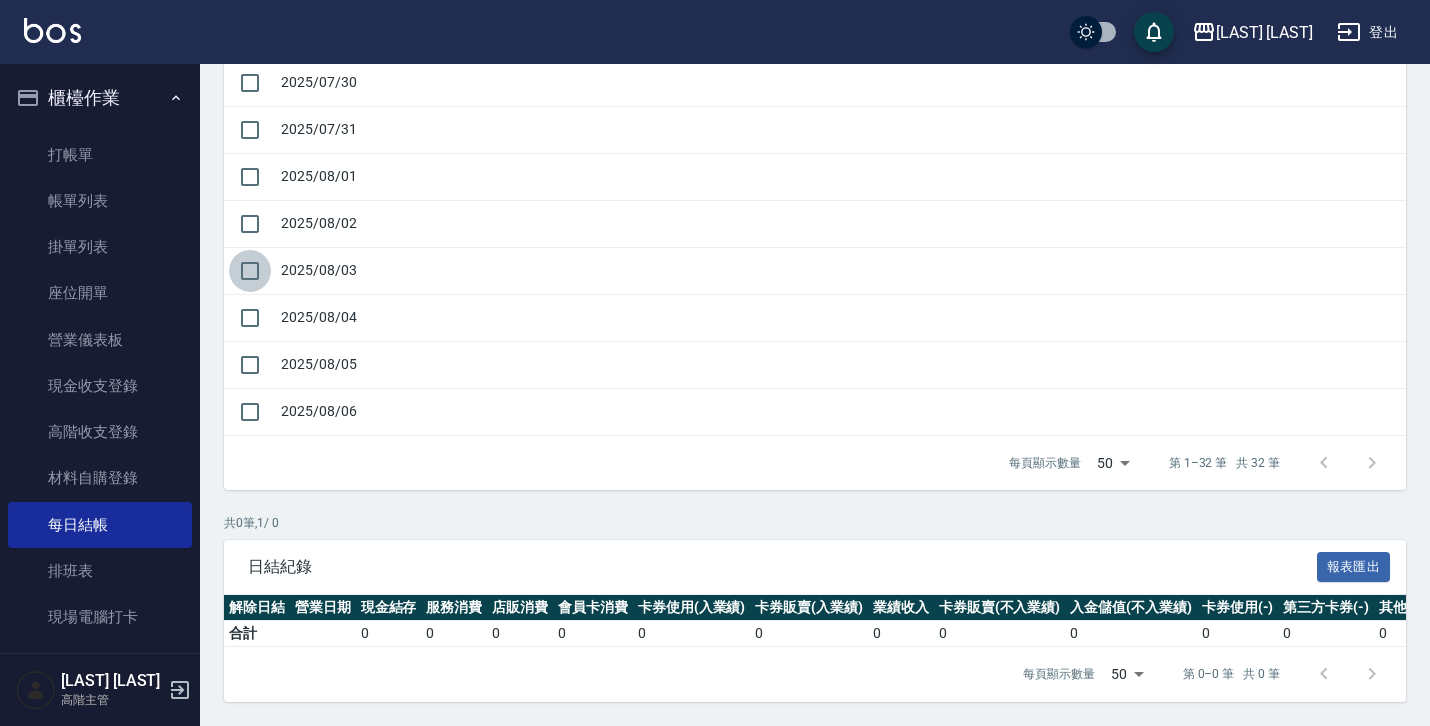 click at bounding box center [250, 271] 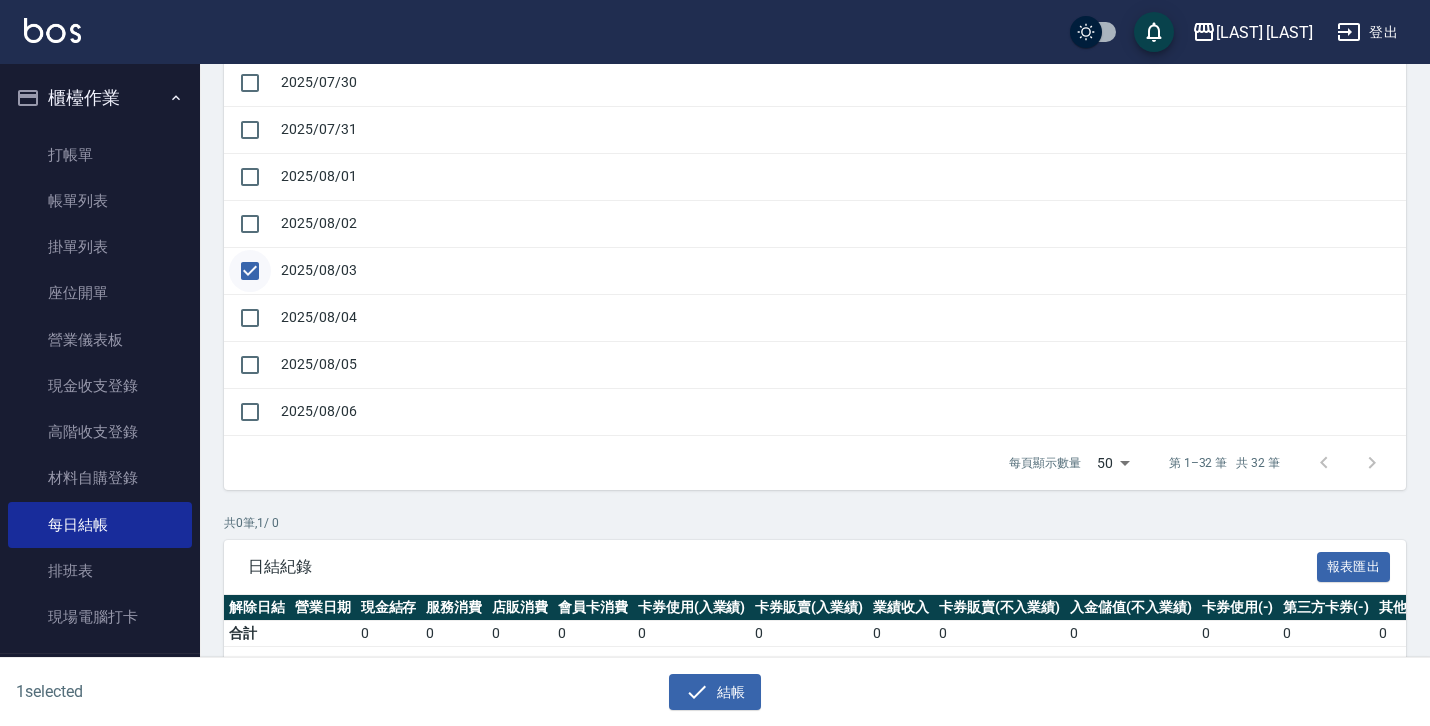 click at bounding box center [250, 271] 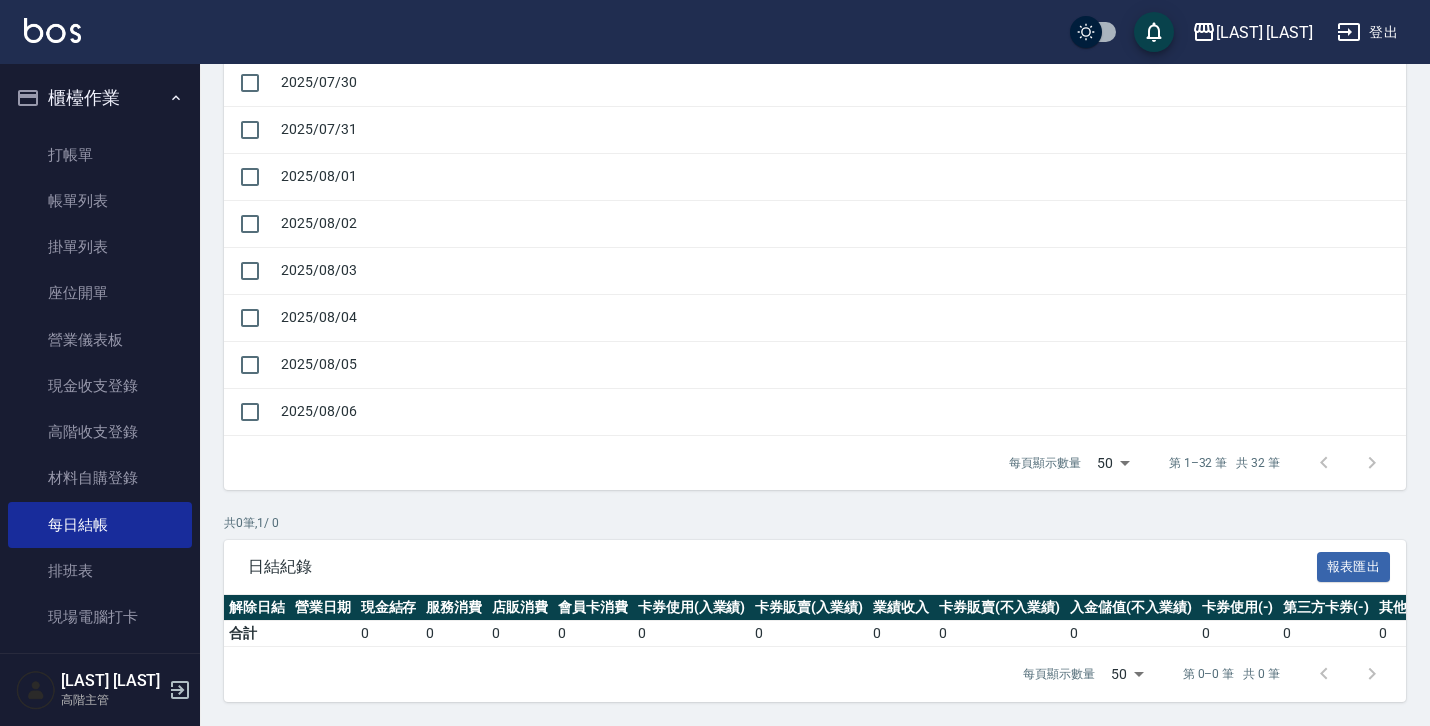 scroll, scrollTop: 0, scrollLeft: 0, axis: both 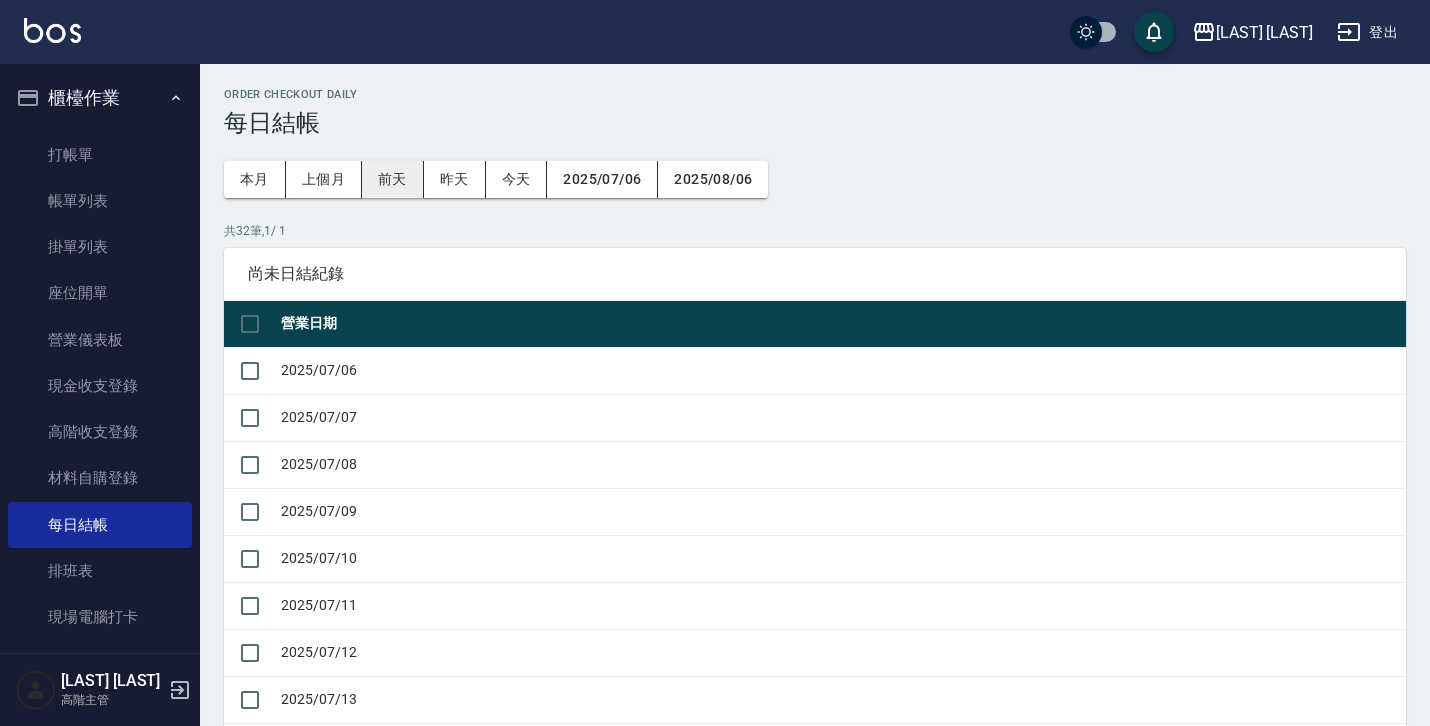 click on "前天" at bounding box center [393, 179] 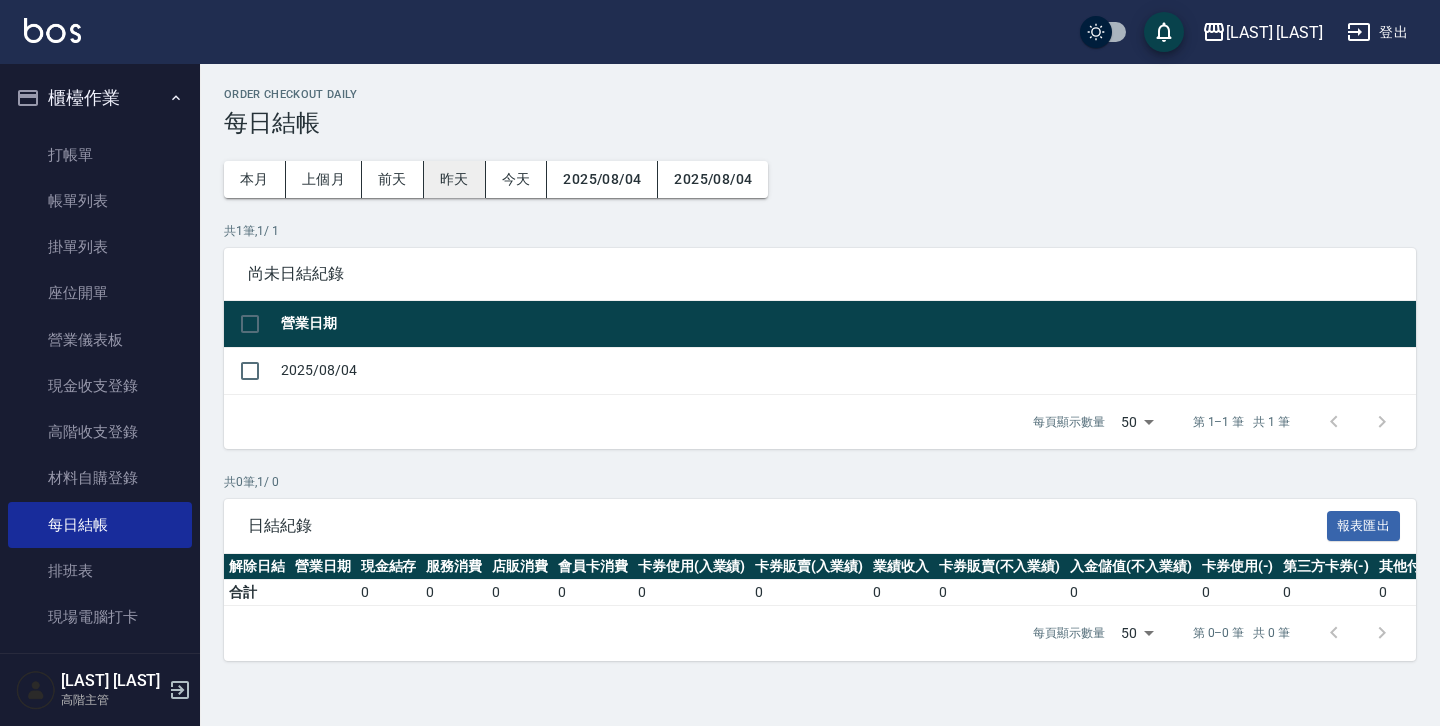 click on "昨天" at bounding box center (455, 179) 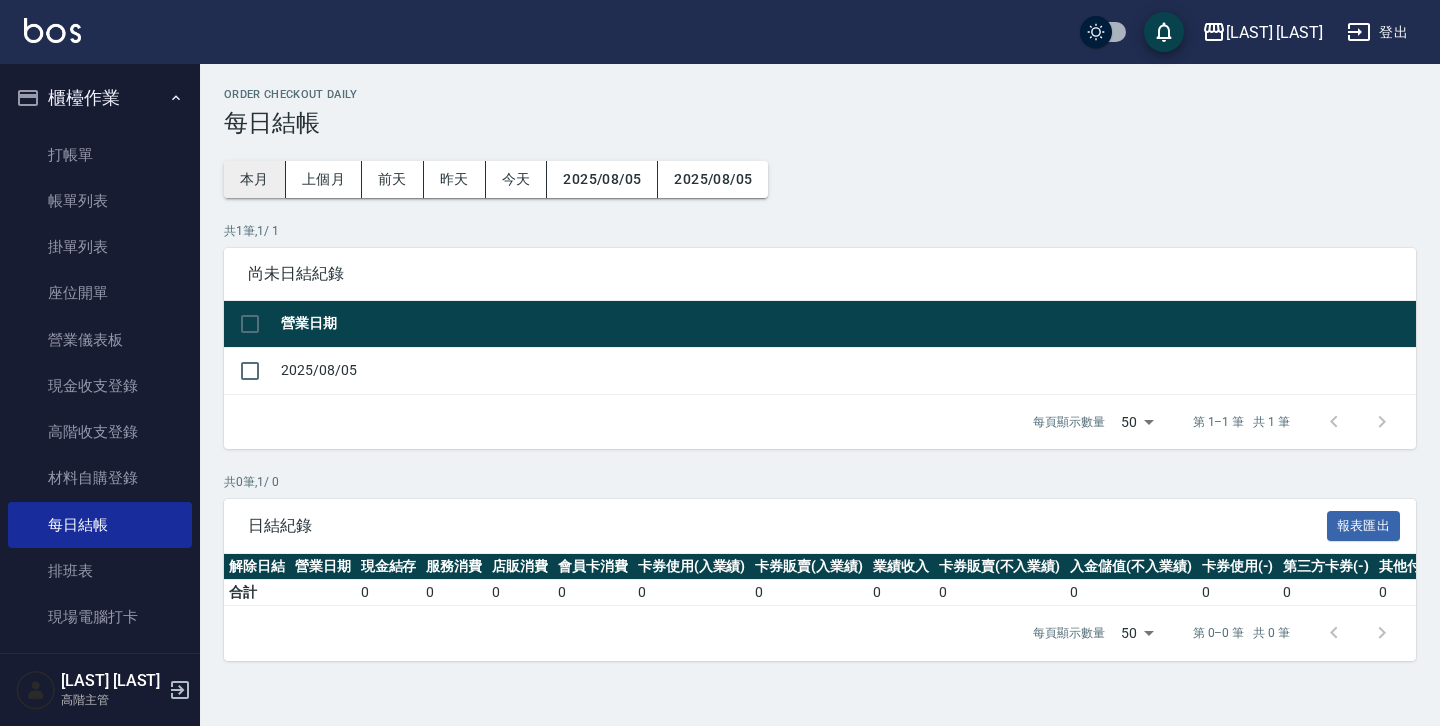 click on "本月" at bounding box center [255, 179] 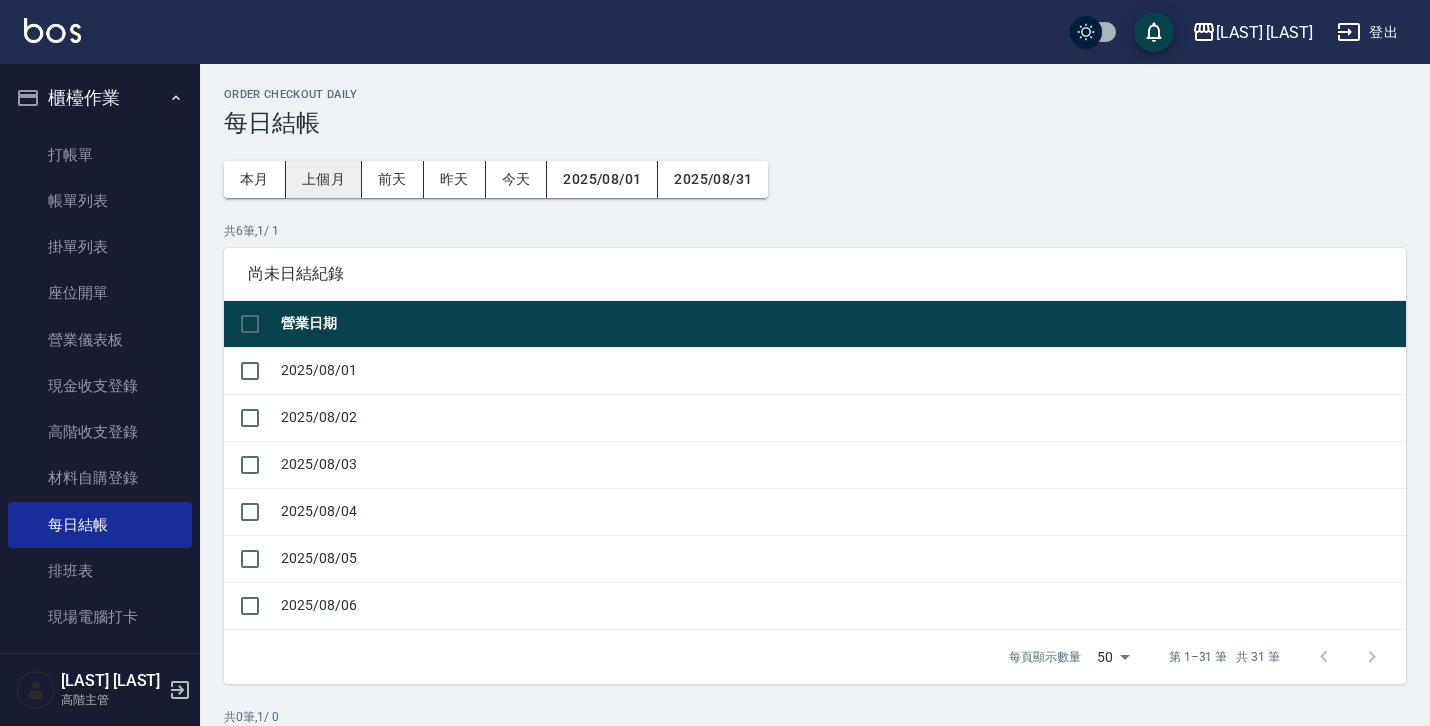 click on "上個月" at bounding box center (324, 179) 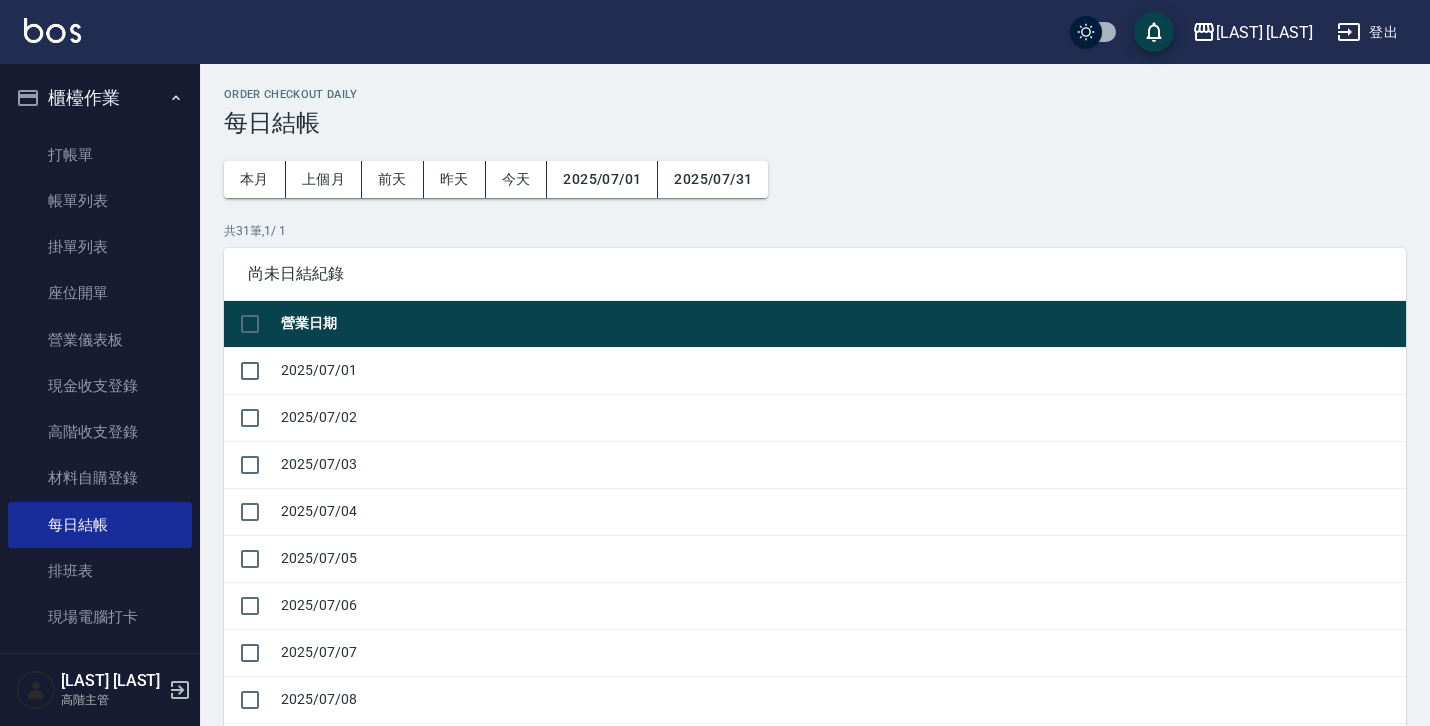 click on "2025/07/01" at bounding box center (841, 370) 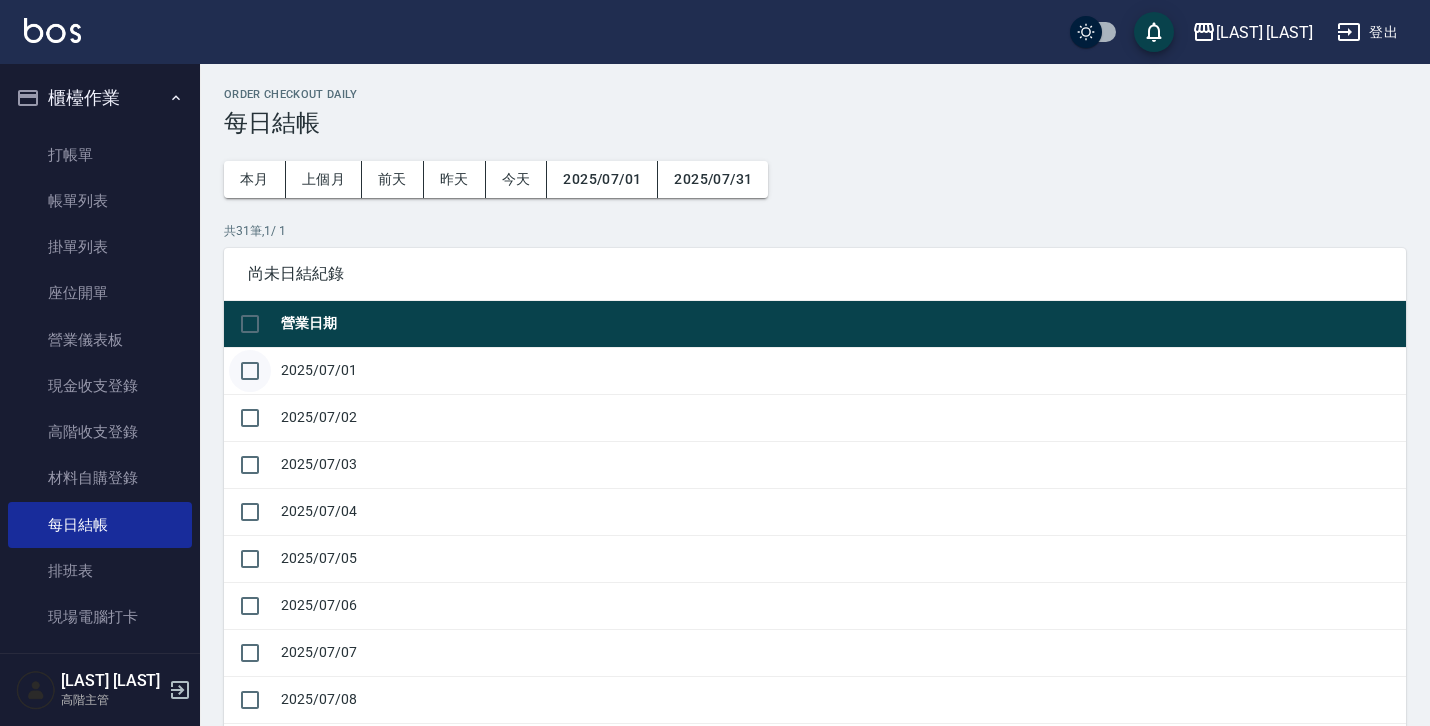 click at bounding box center [250, 371] 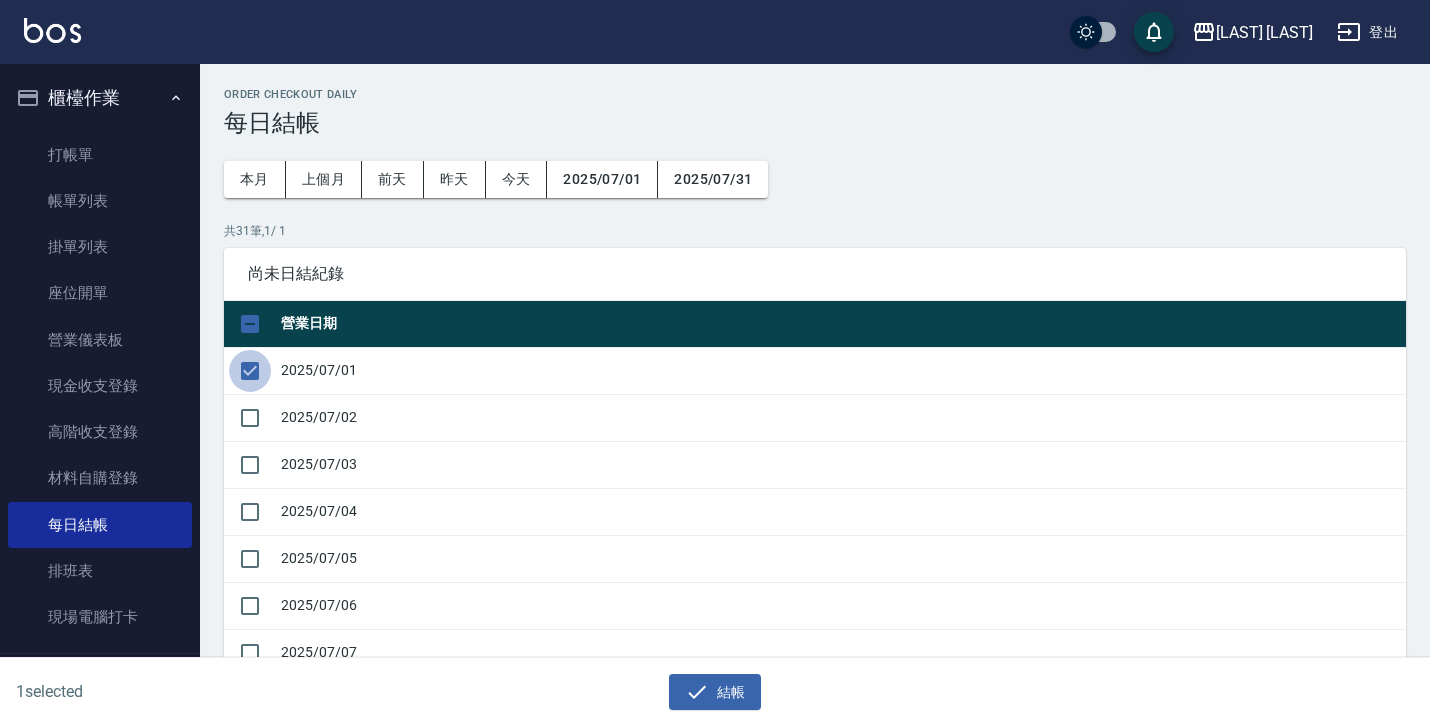 click at bounding box center [250, 371] 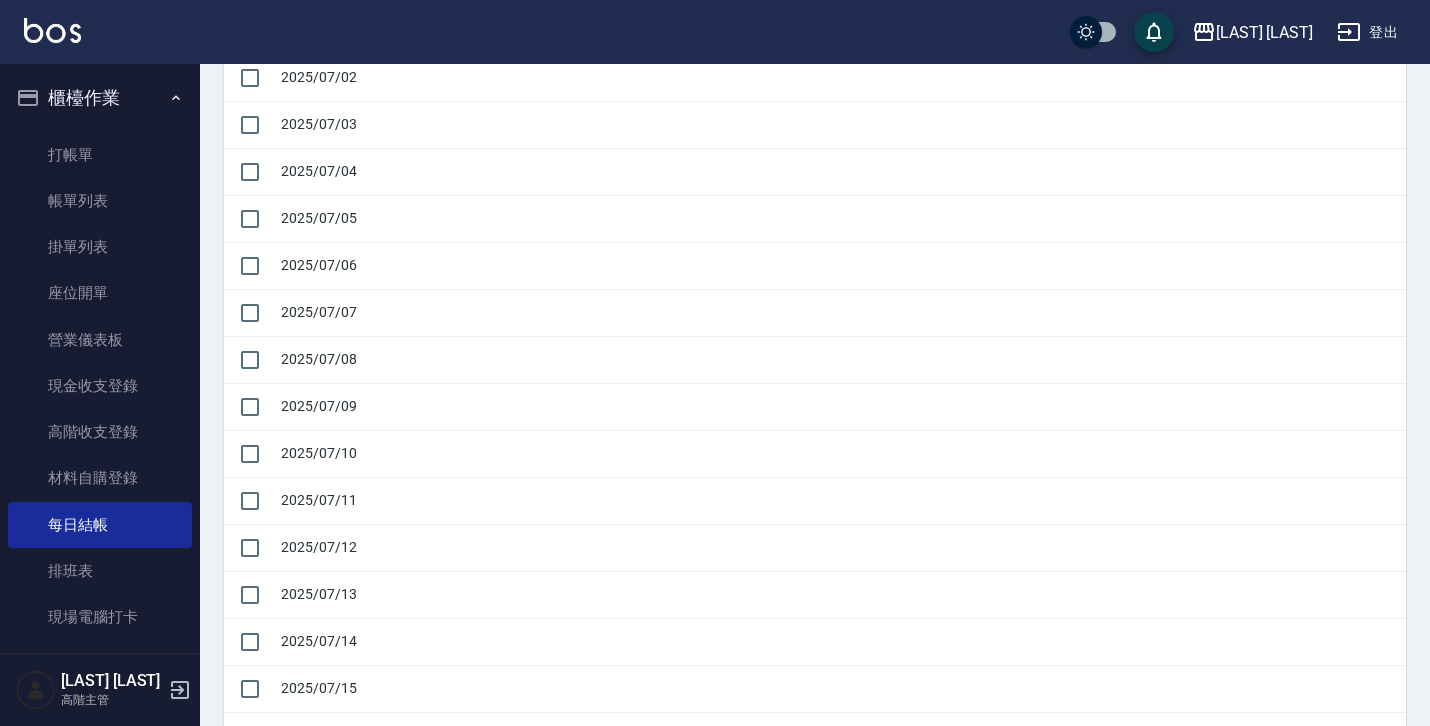 scroll, scrollTop: 0, scrollLeft: 0, axis: both 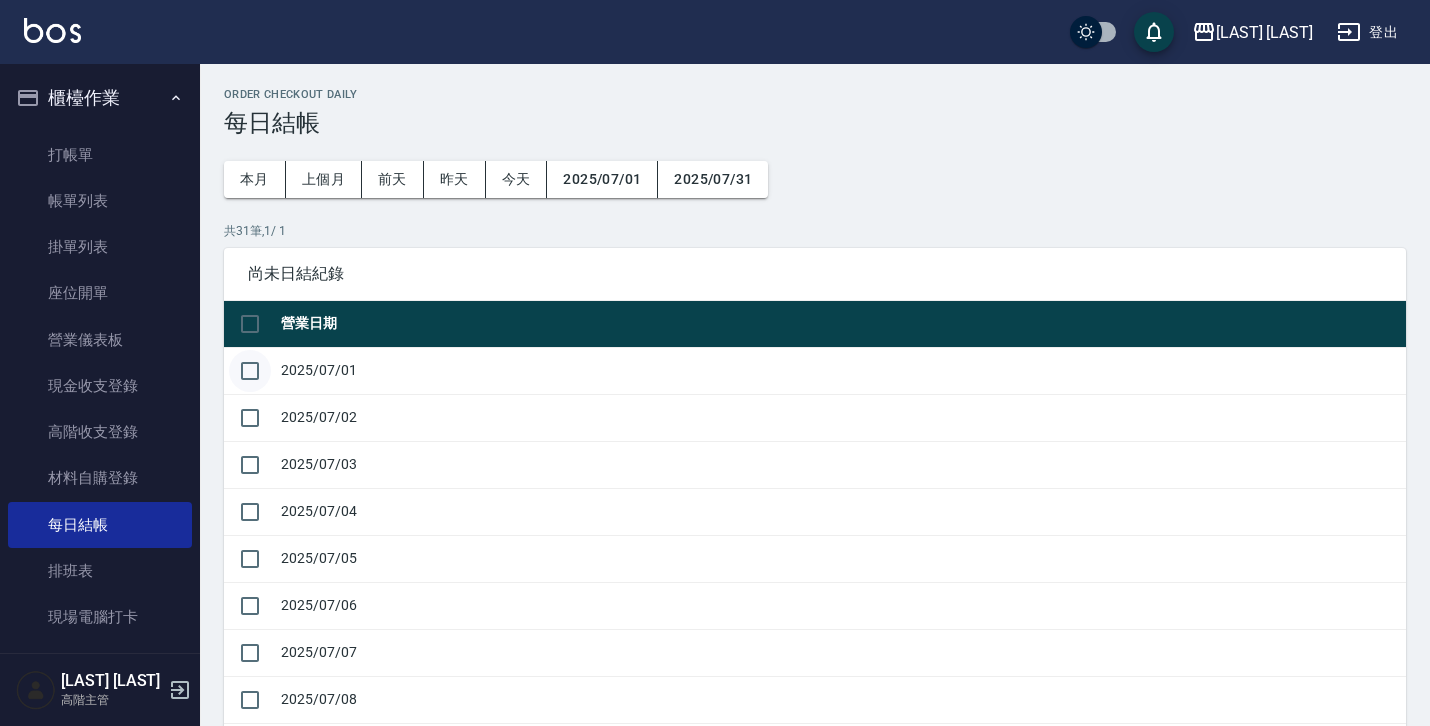 click at bounding box center (250, 371) 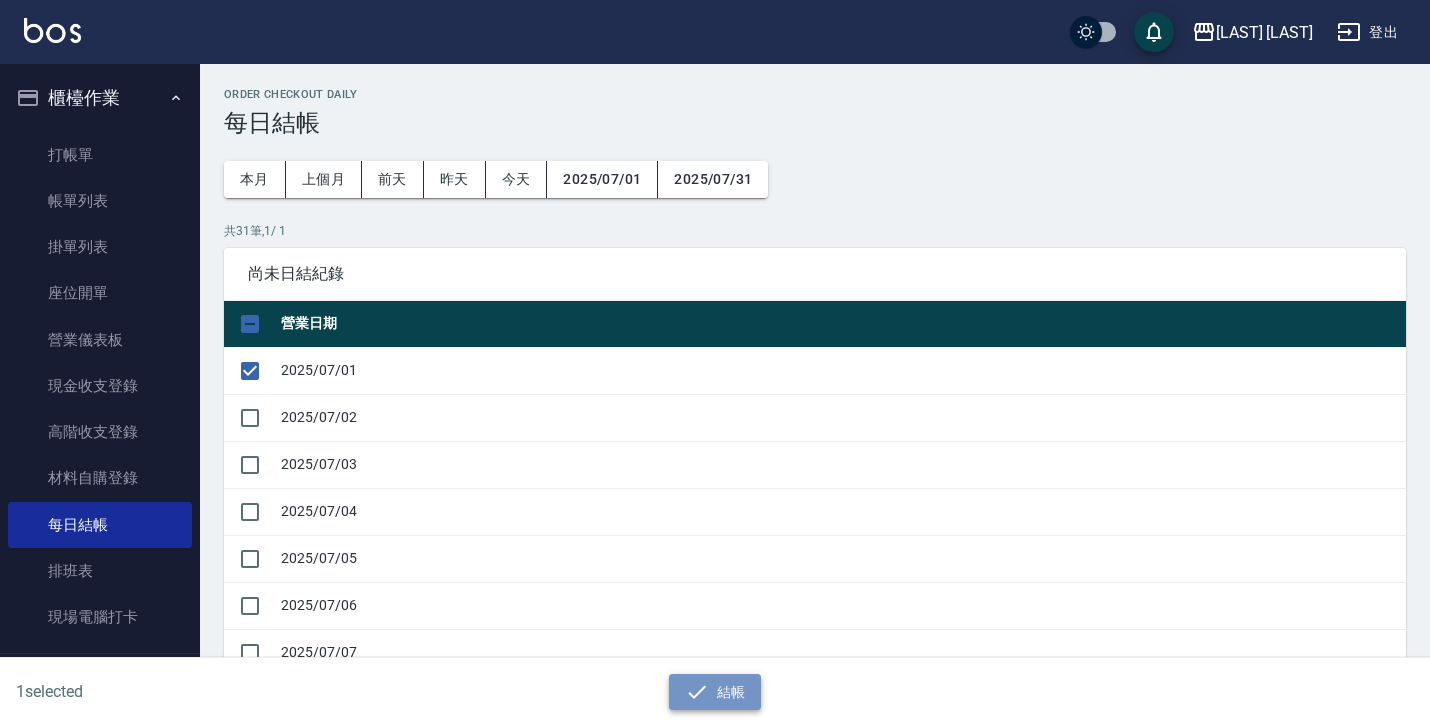 click on "結帳" at bounding box center [715, 692] 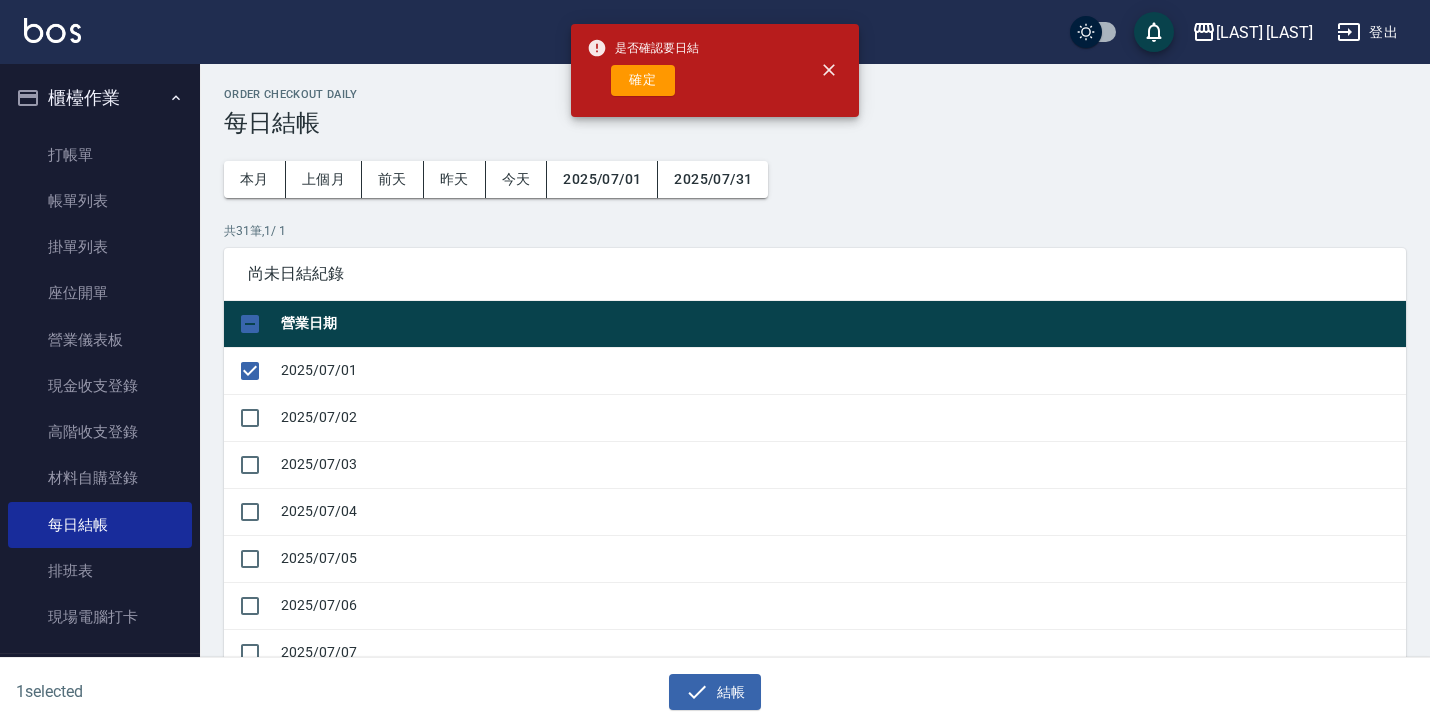 click on "是否確認要日結" at bounding box center (643, 48) 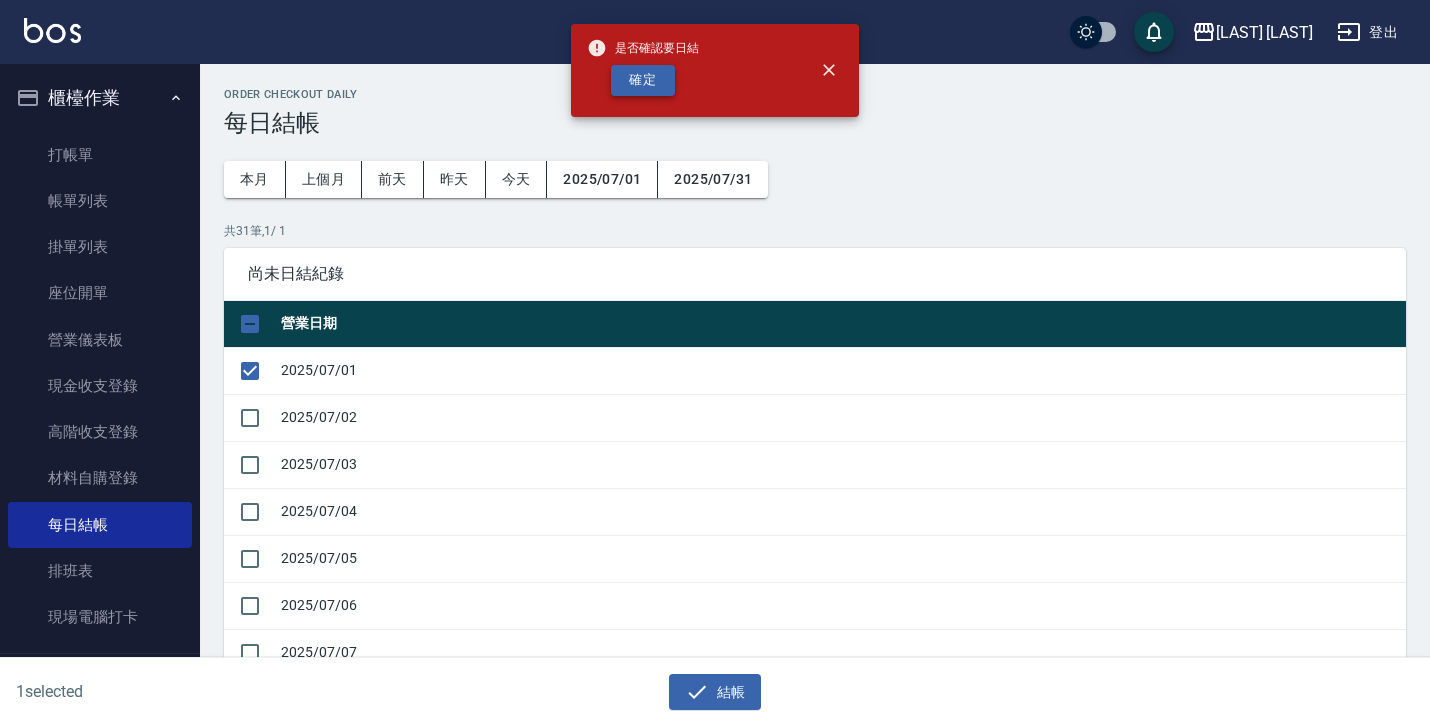 click on "確定" at bounding box center [643, 80] 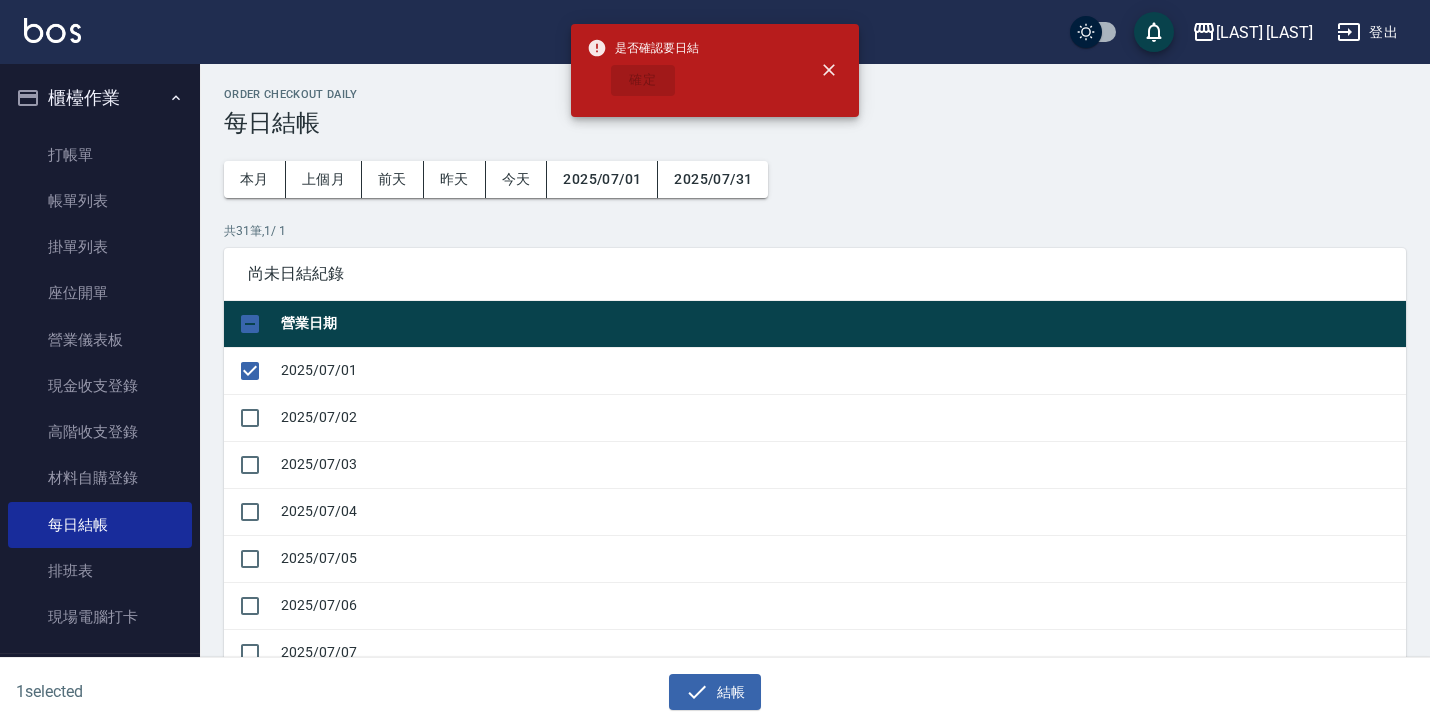 checkbox on "false" 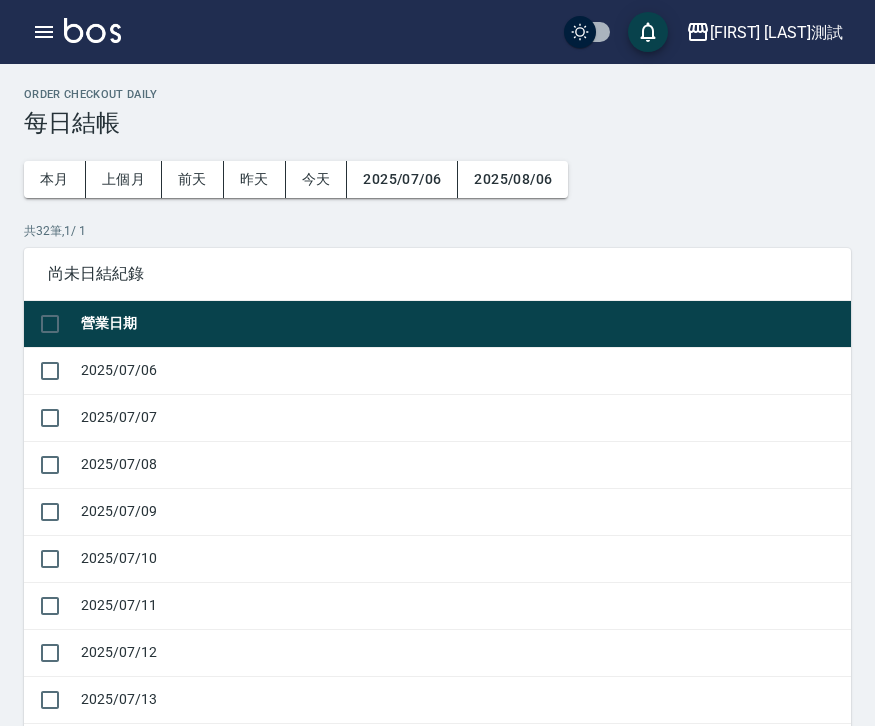 scroll, scrollTop: 0, scrollLeft: 0, axis: both 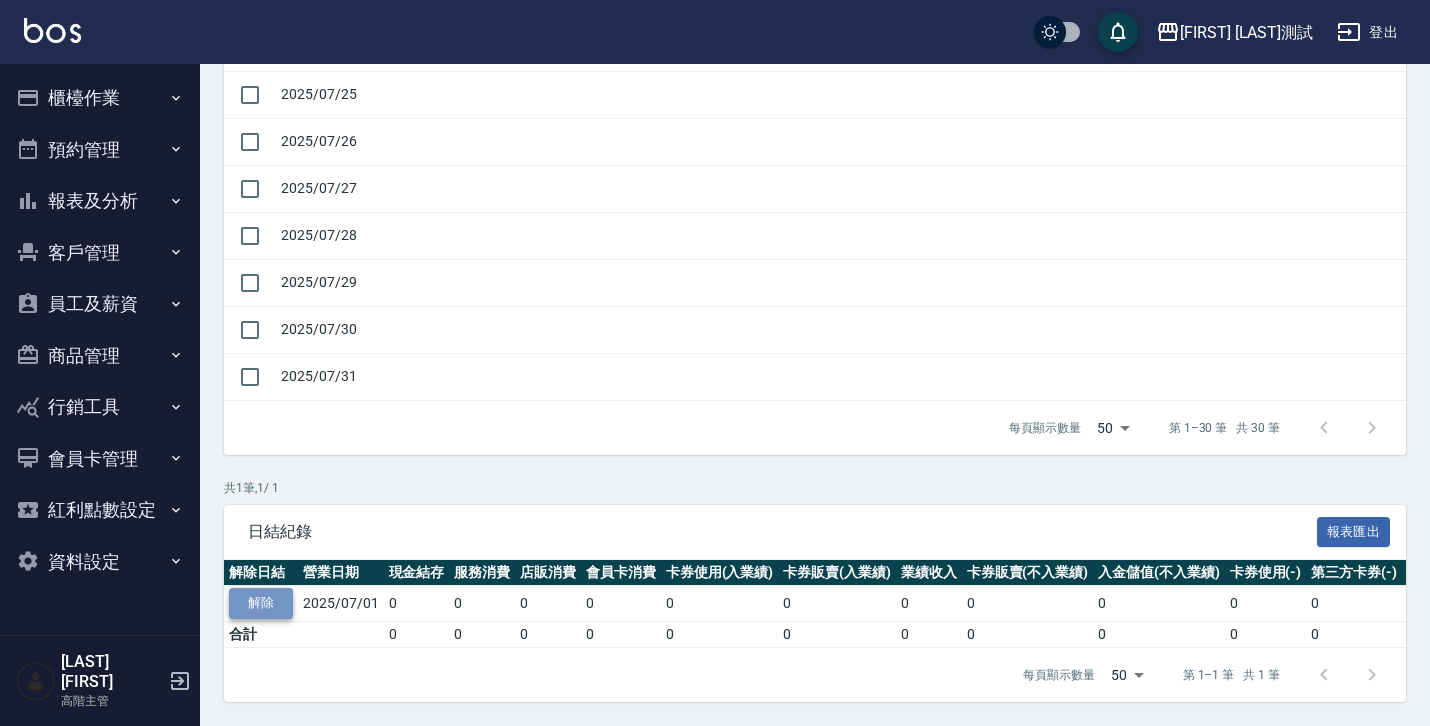 click on "解除" at bounding box center [261, 603] 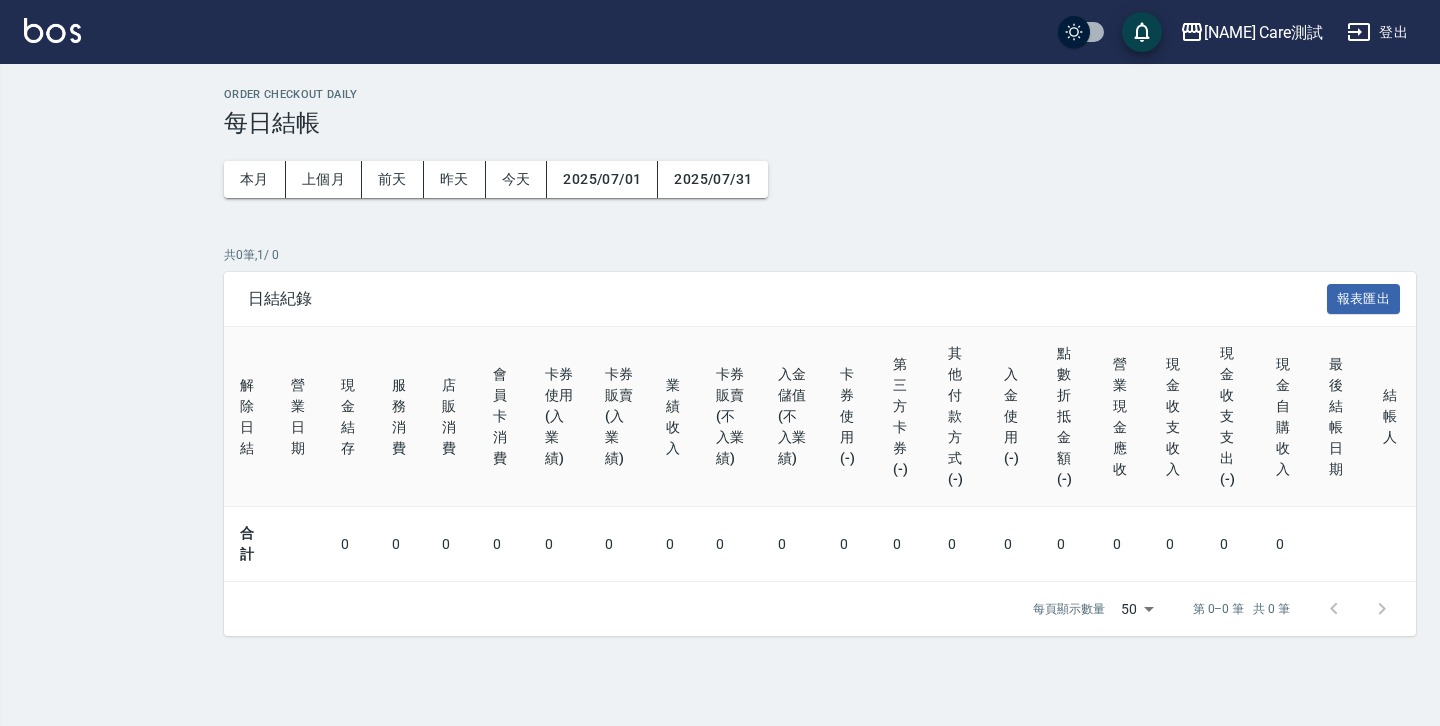 scroll, scrollTop: 0, scrollLeft: 0, axis: both 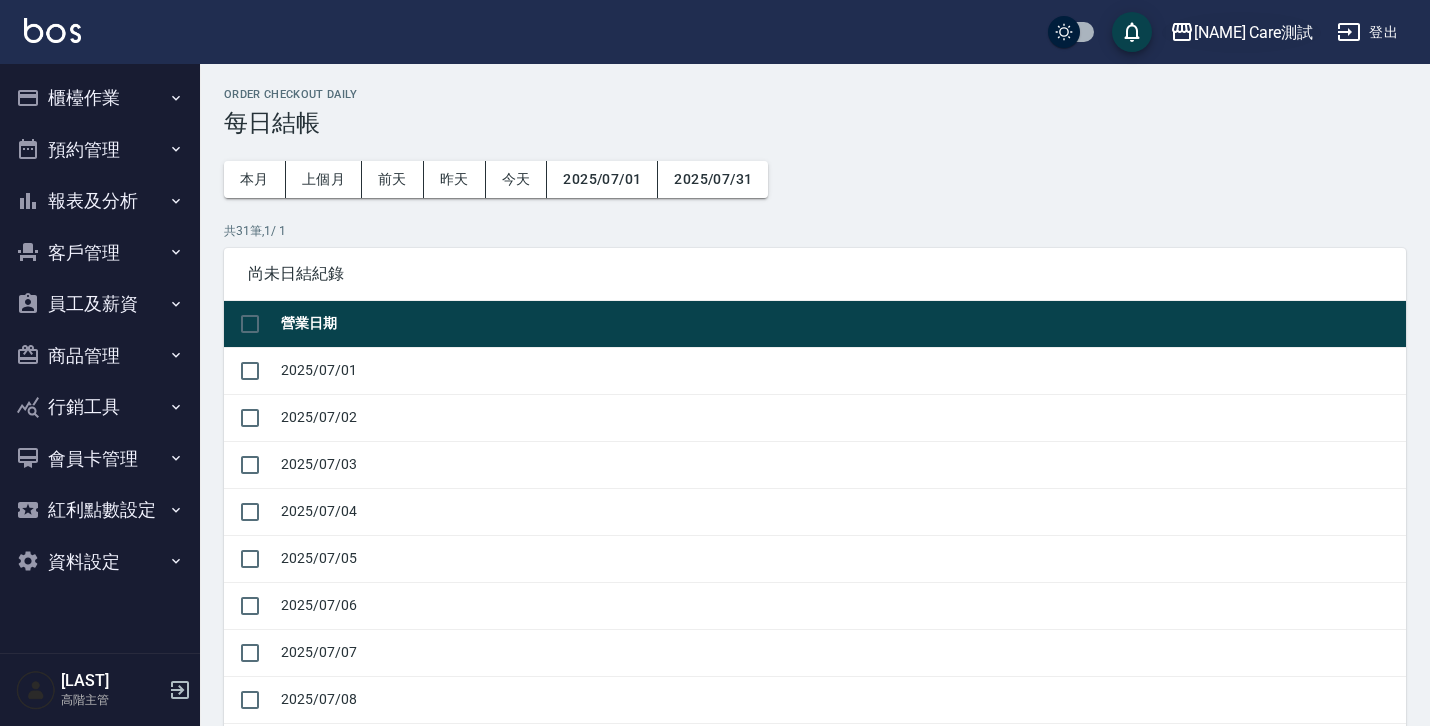 click on "[NAME] Care測試" at bounding box center (1253, 32) 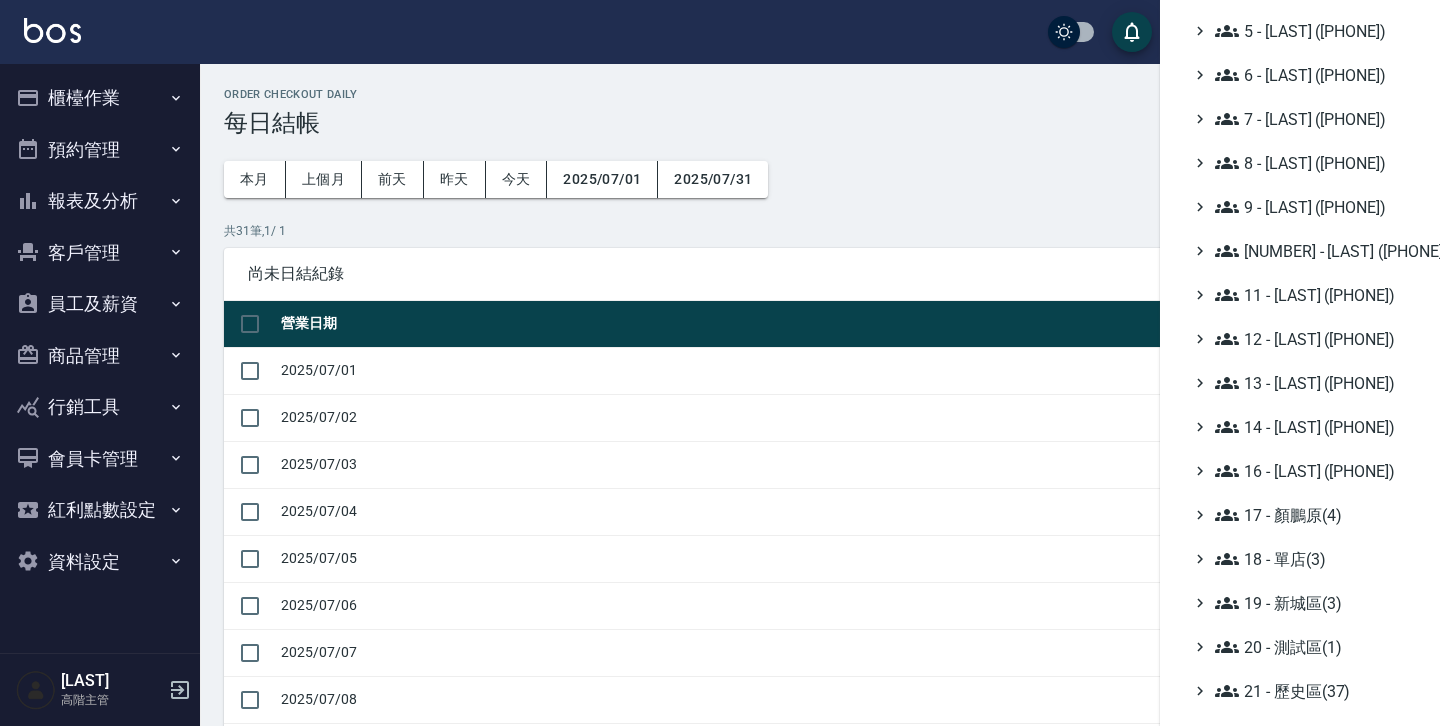 scroll, scrollTop: 374, scrollLeft: 0, axis: vertical 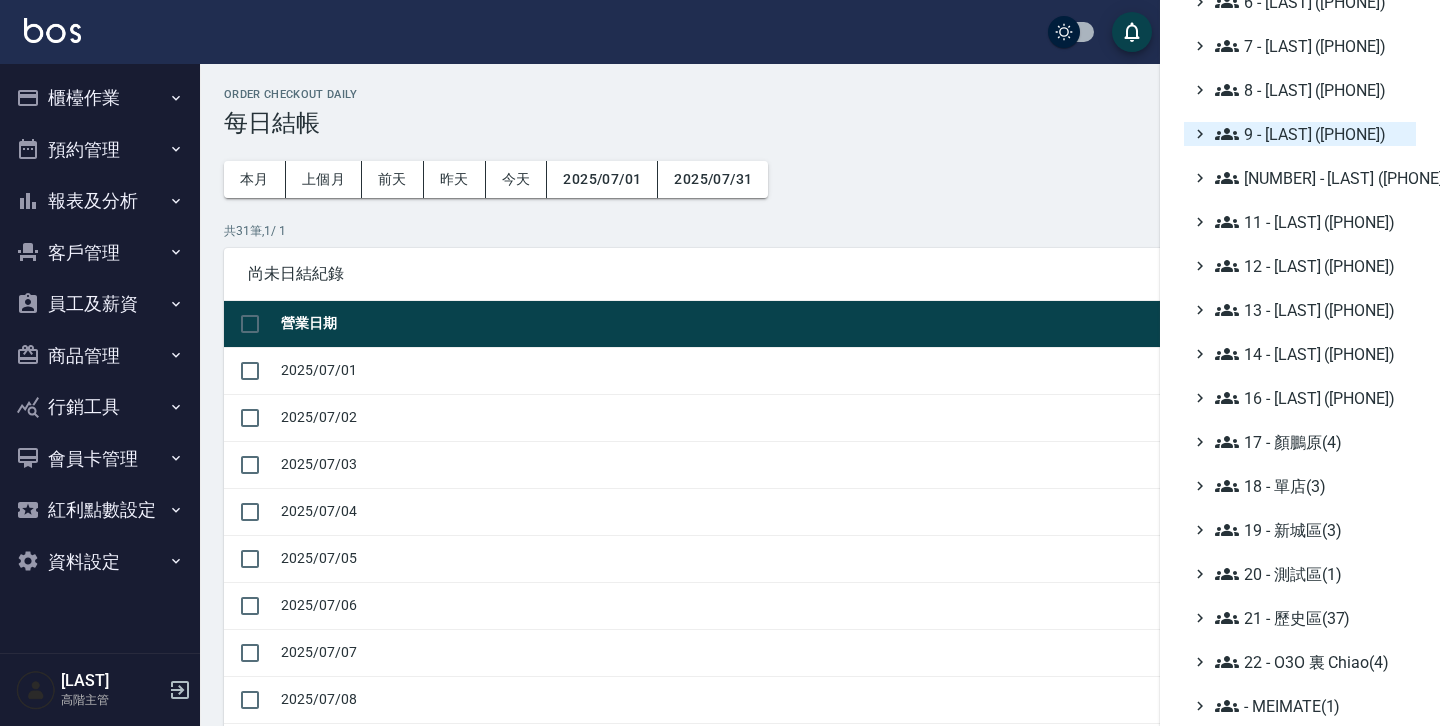 click on "9 - 何威言(4)" at bounding box center (1311, 134) 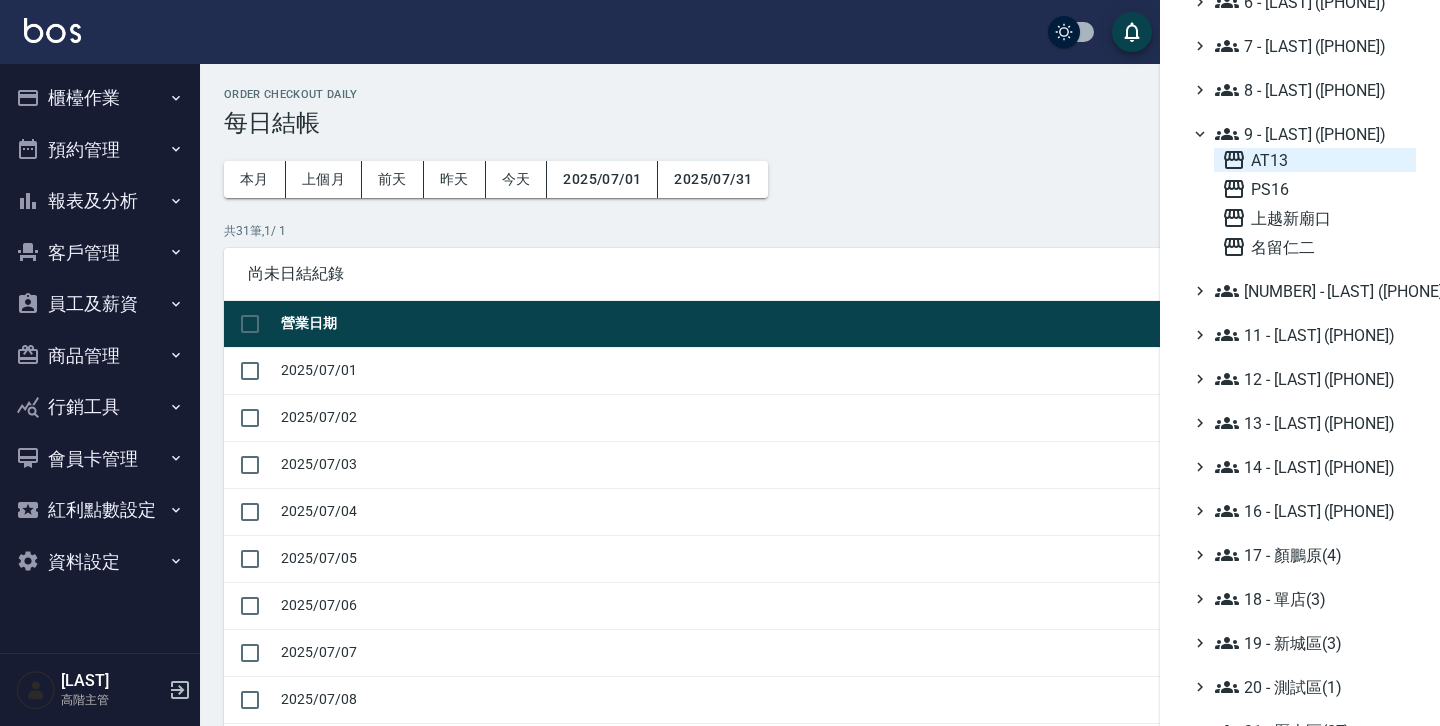 click on "AT13" at bounding box center (1315, 160) 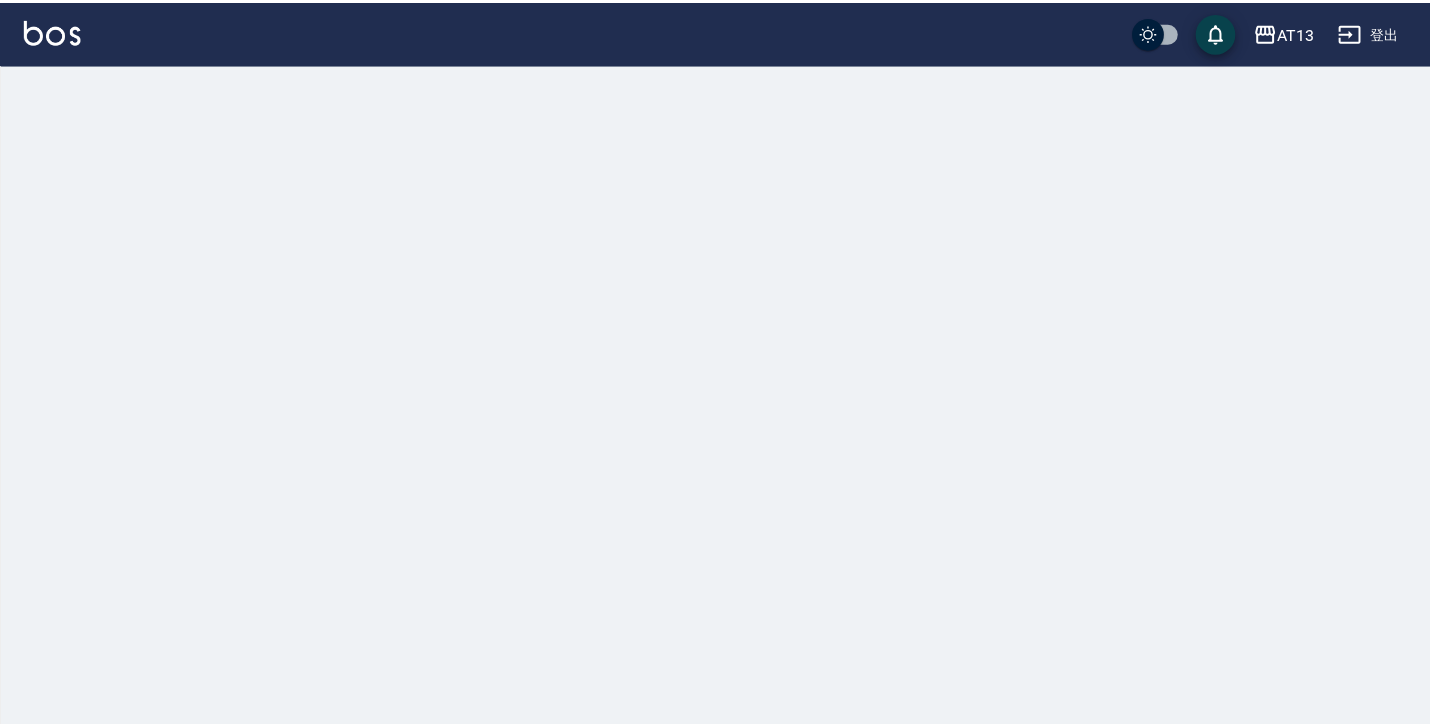 scroll, scrollTop: 0, scrollLeft: 0, axis: both 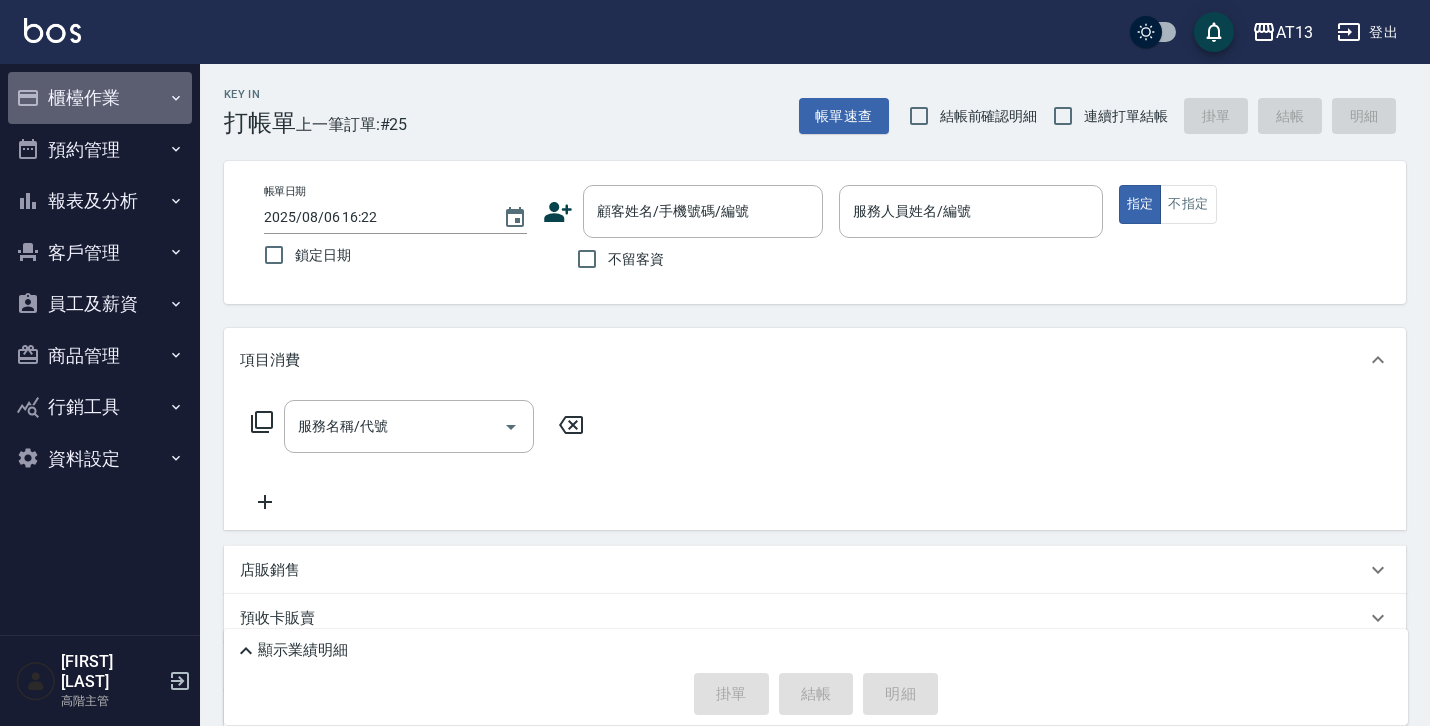click on "櫃檯作業" at bounding box center [100, 98] 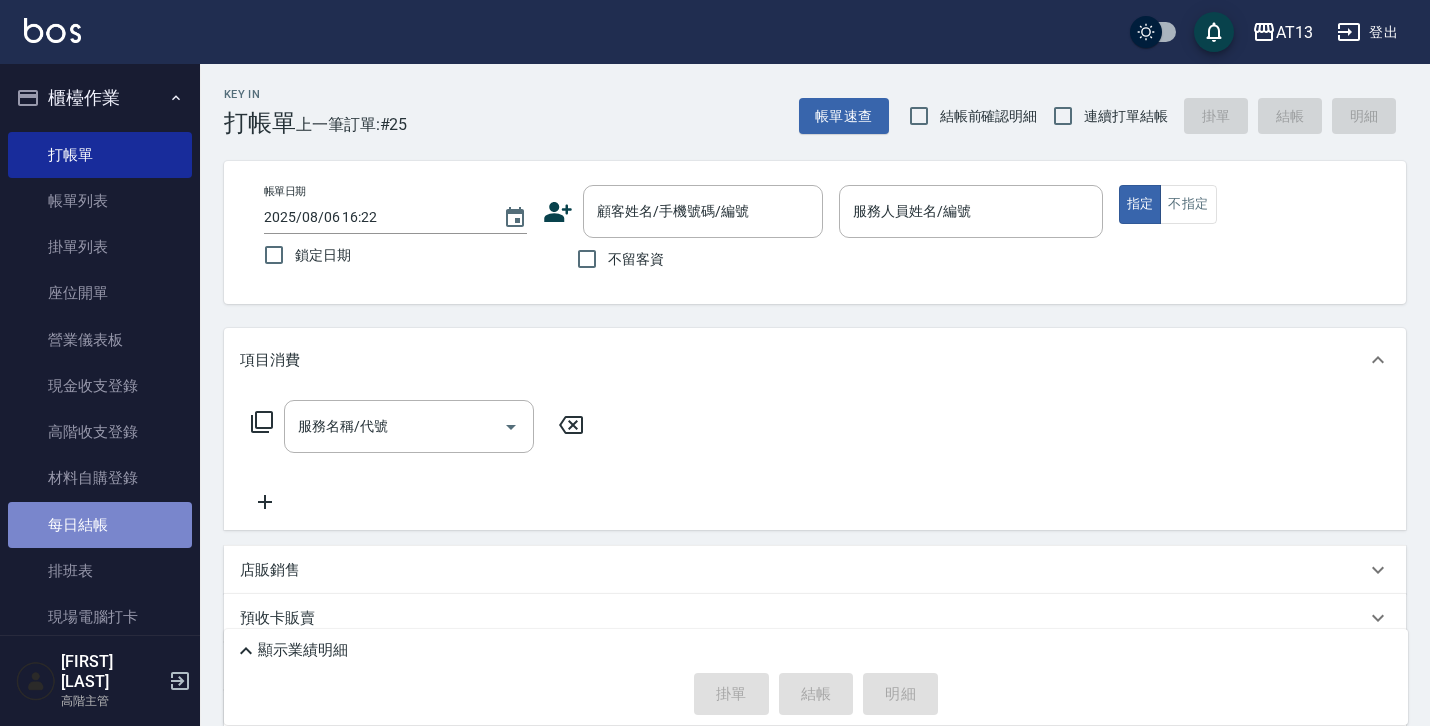 click on "每日結帳" at bounding box center (100, 525) 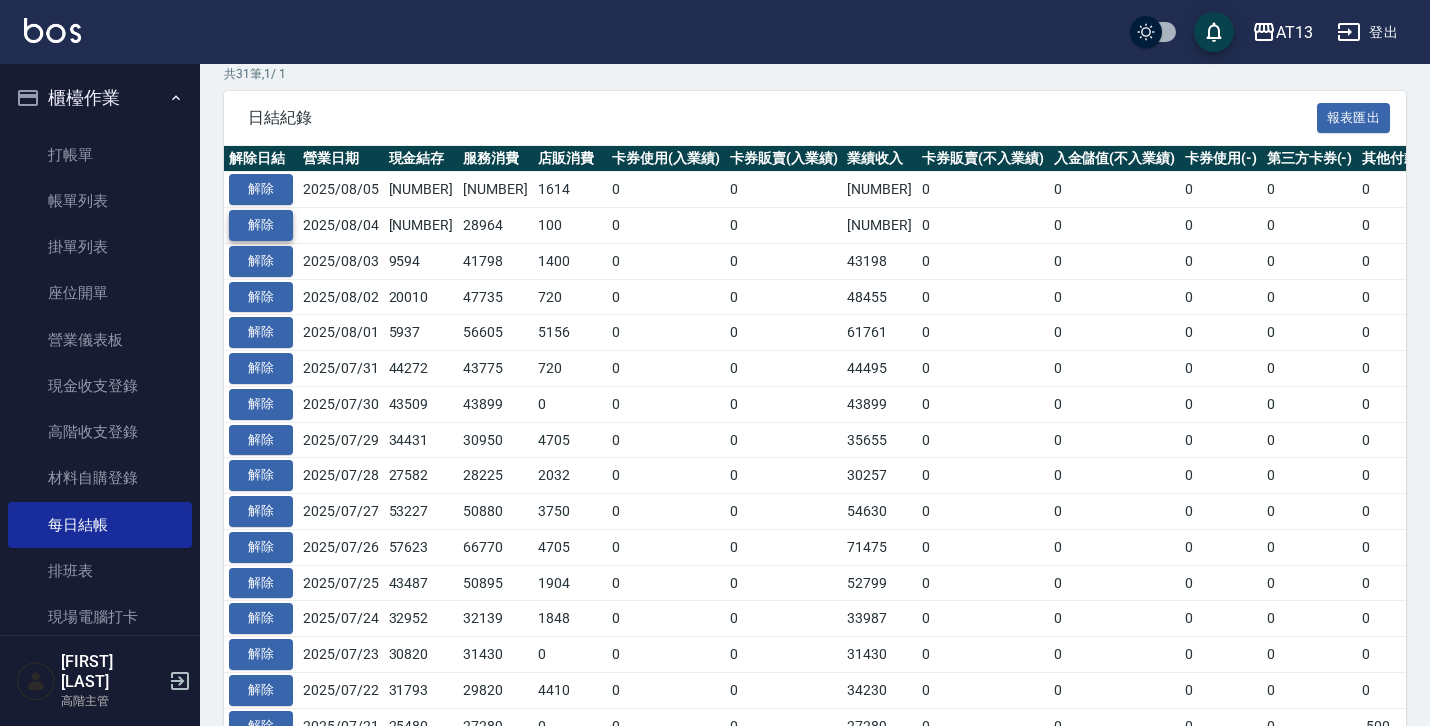 scroll, scrollTop: 410, scrollLeft: 0, axis: vertical 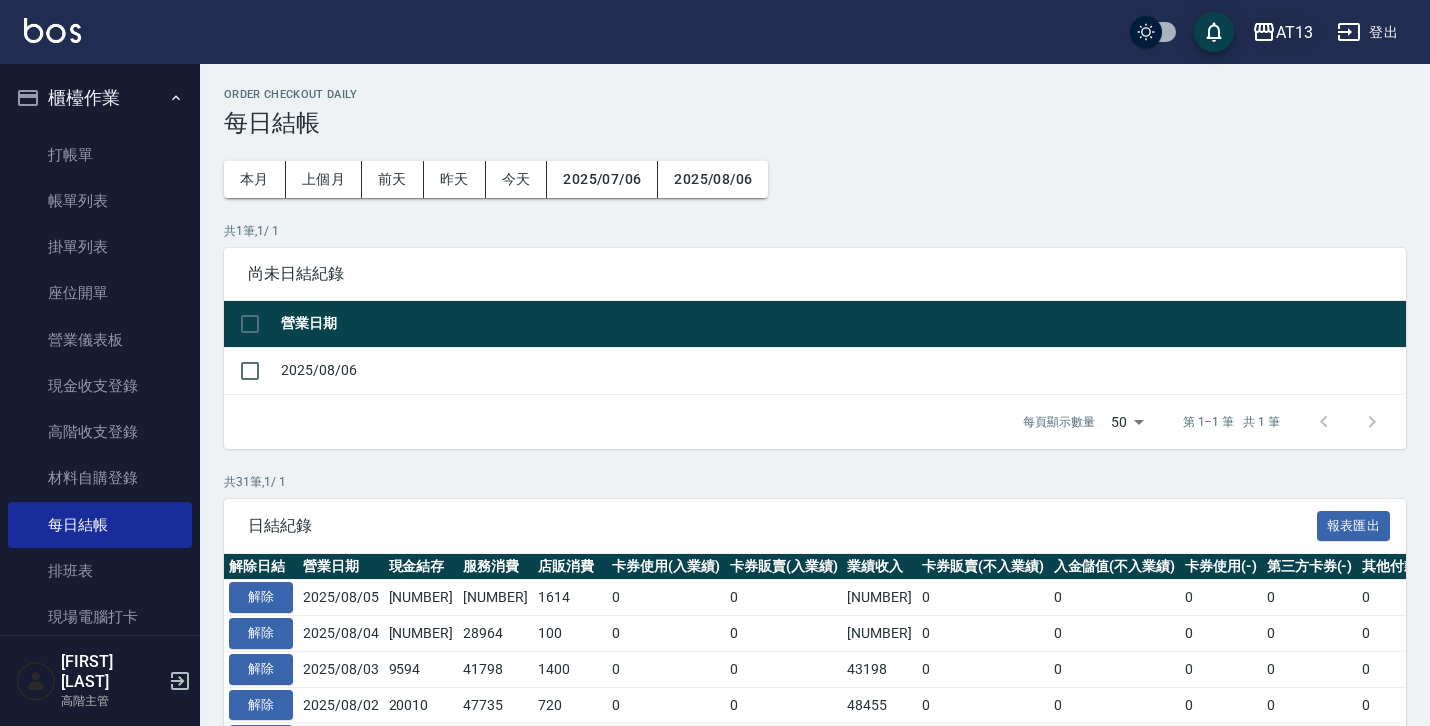 click 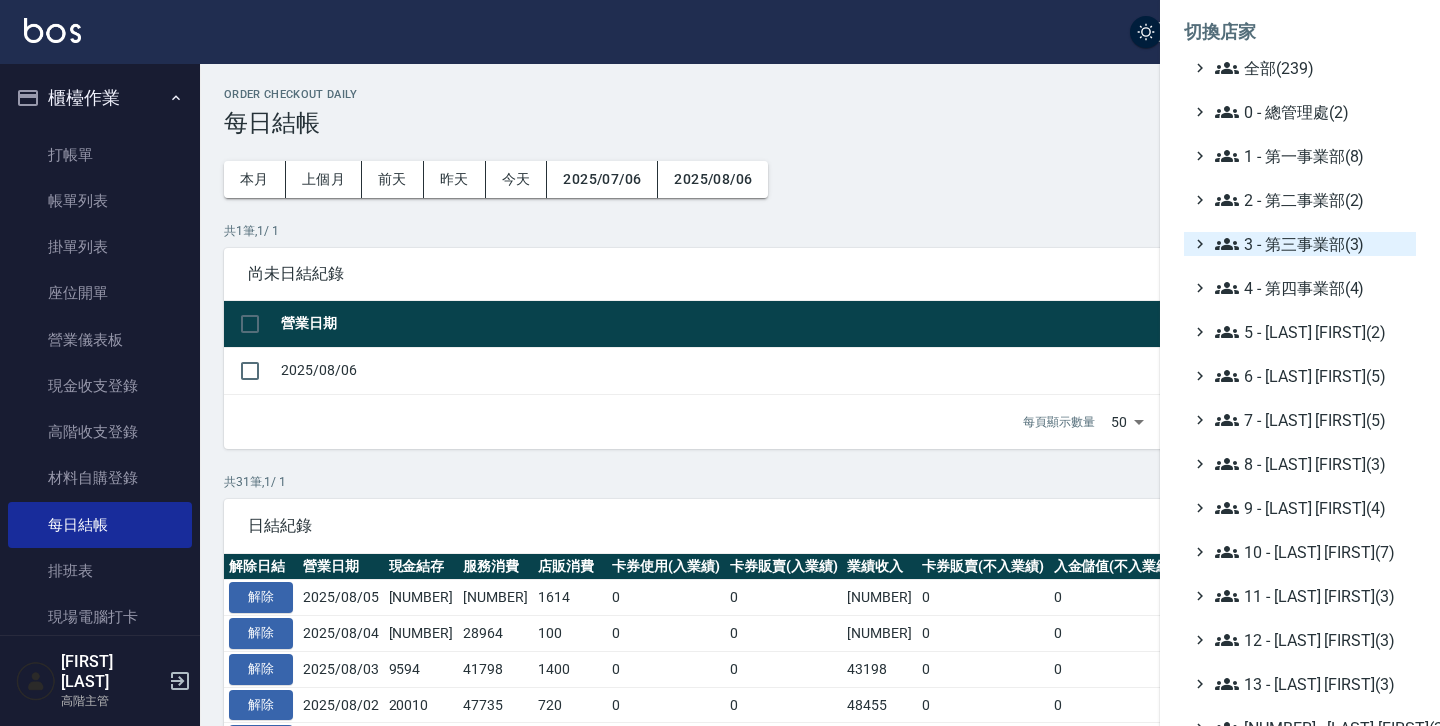 scroll, scrollTop: 374, scrollLeft: 0, axis: vertical 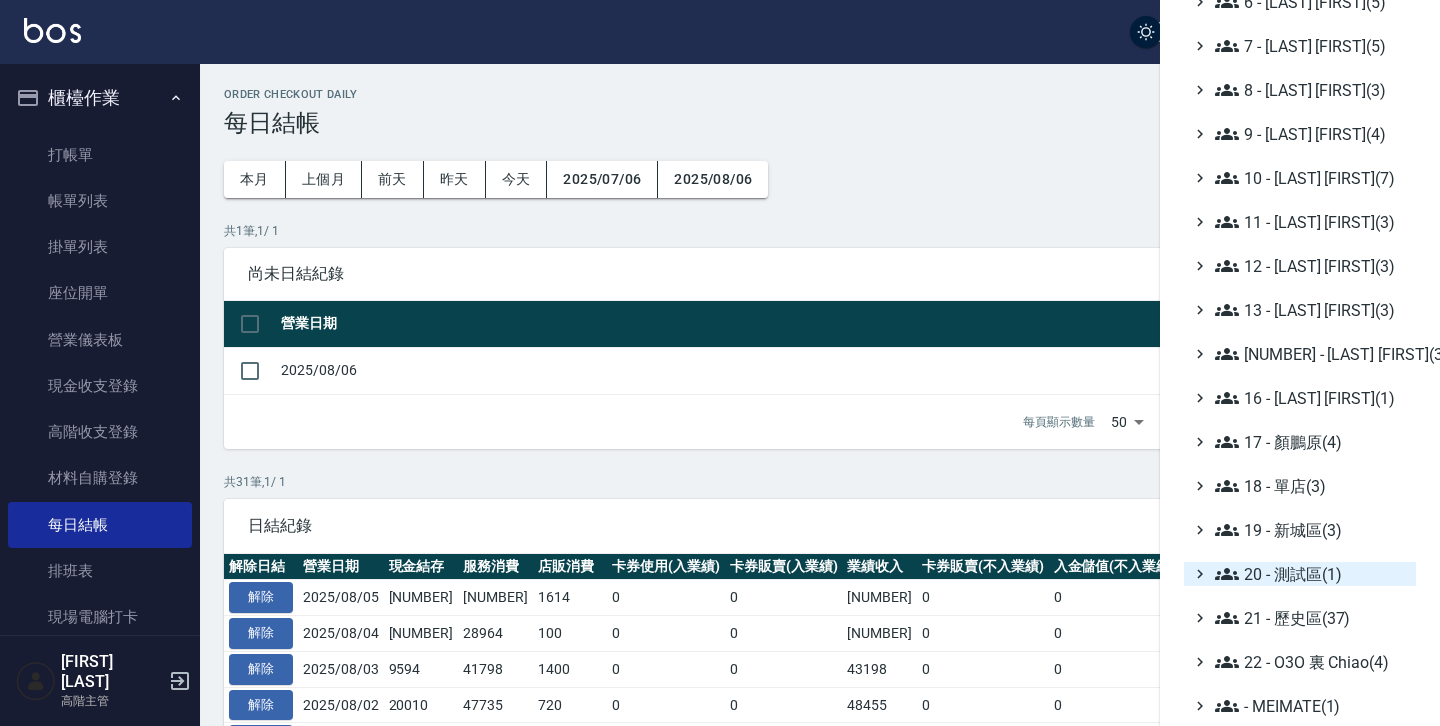 click 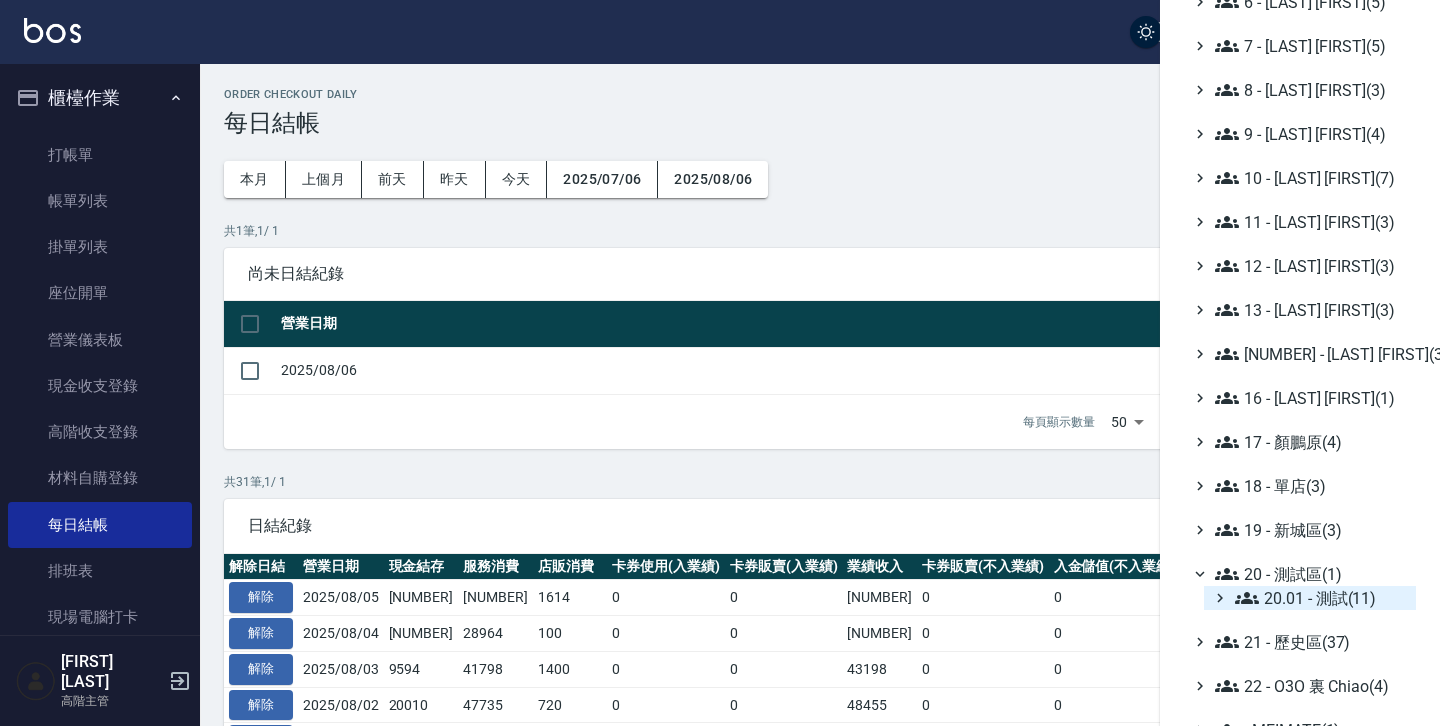 click on "20.01 - 測試(11)" at bounding box center (1321, 598) 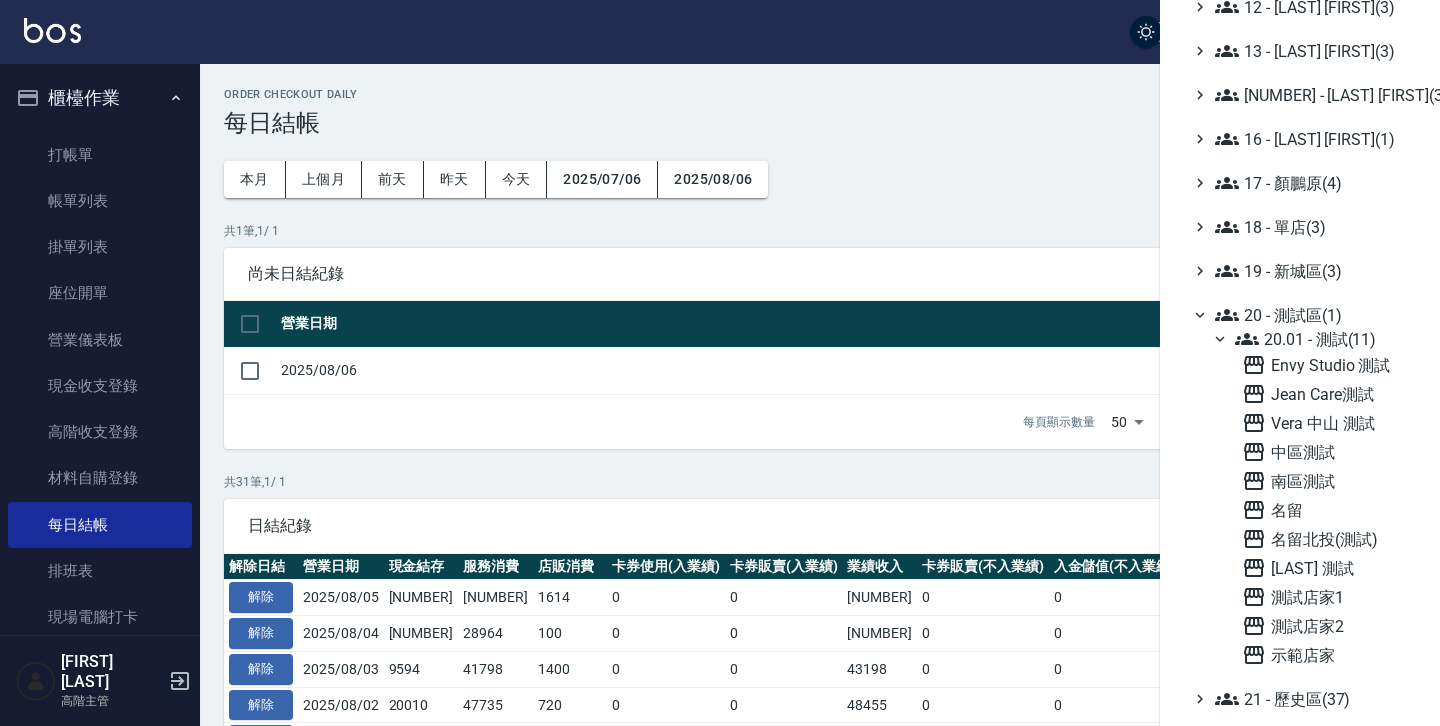 scroll, scrollTop: 714, scrollLeft: 0, axis: vertical 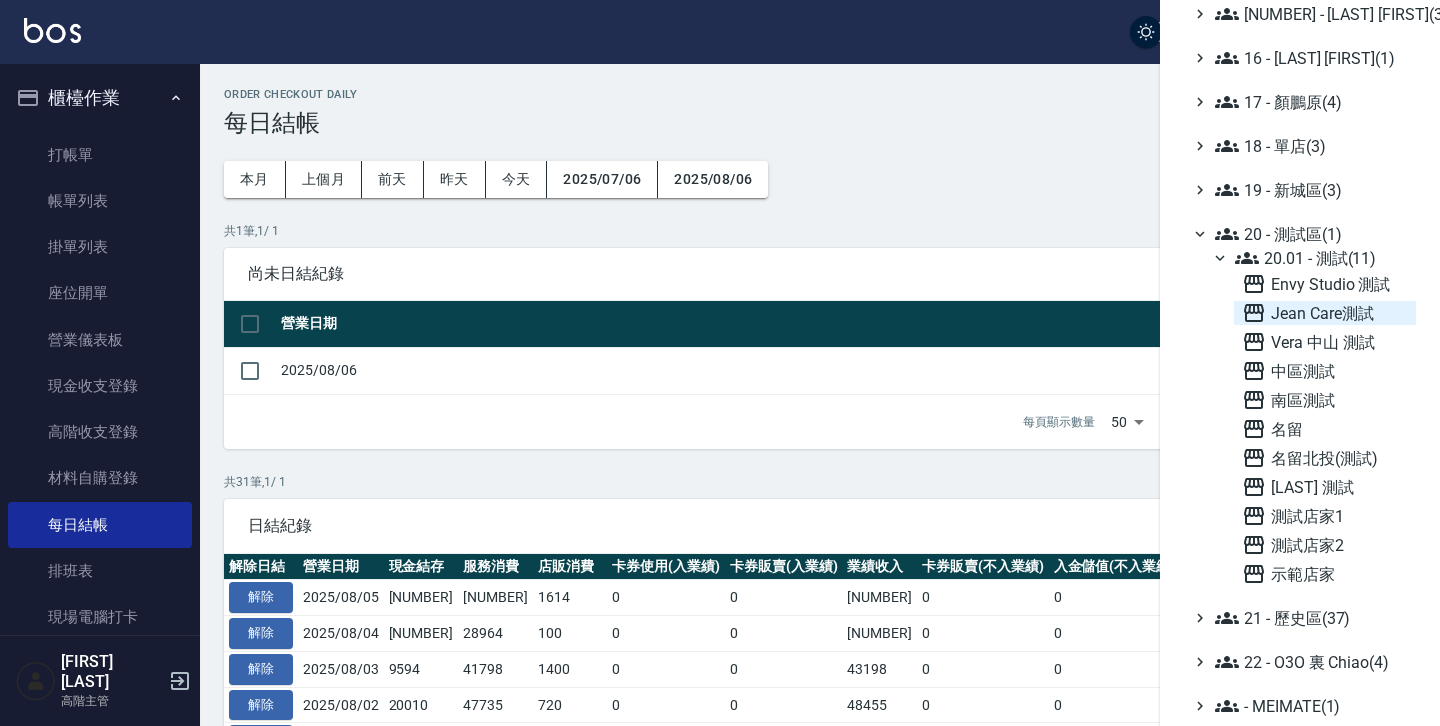 click on "Jean Care測試" at bounding box center [1325, 313] 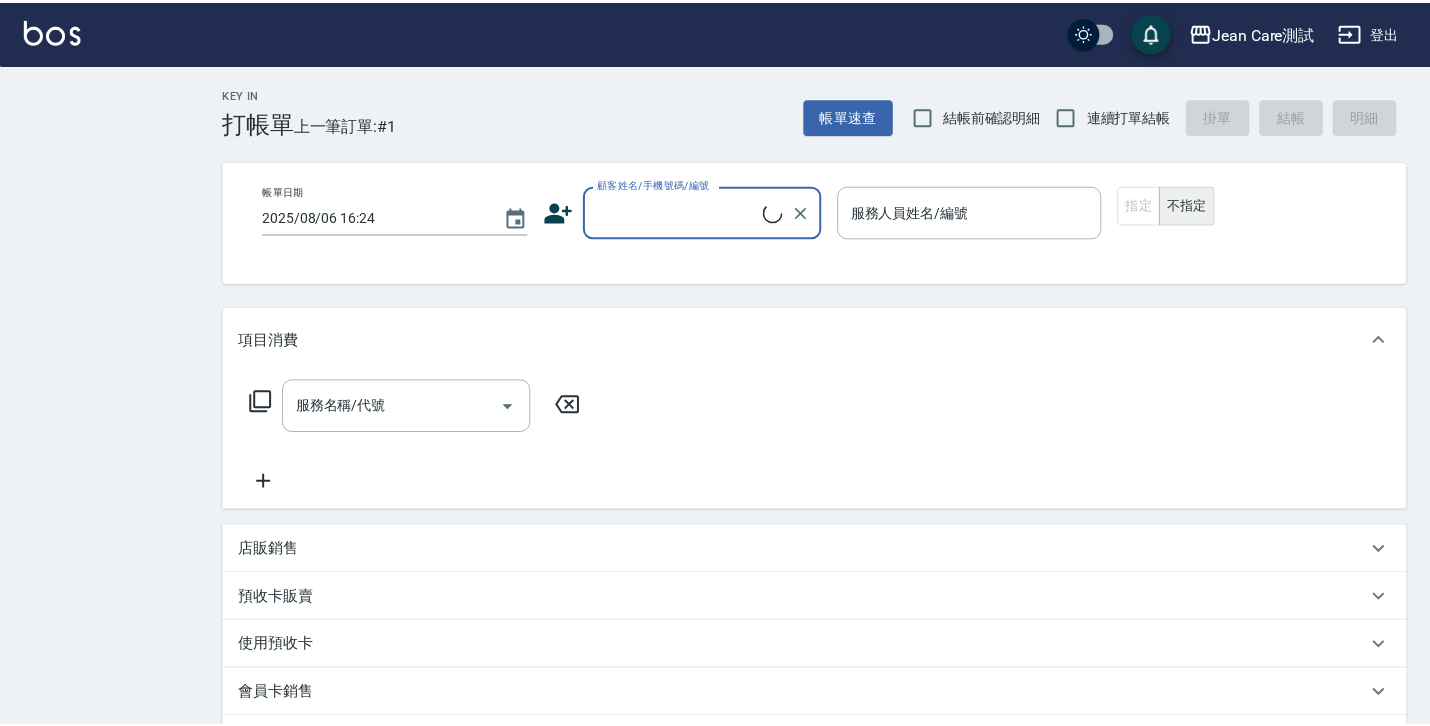 scroll, scrollTop: 0, scrollLeft: 0, axis: both 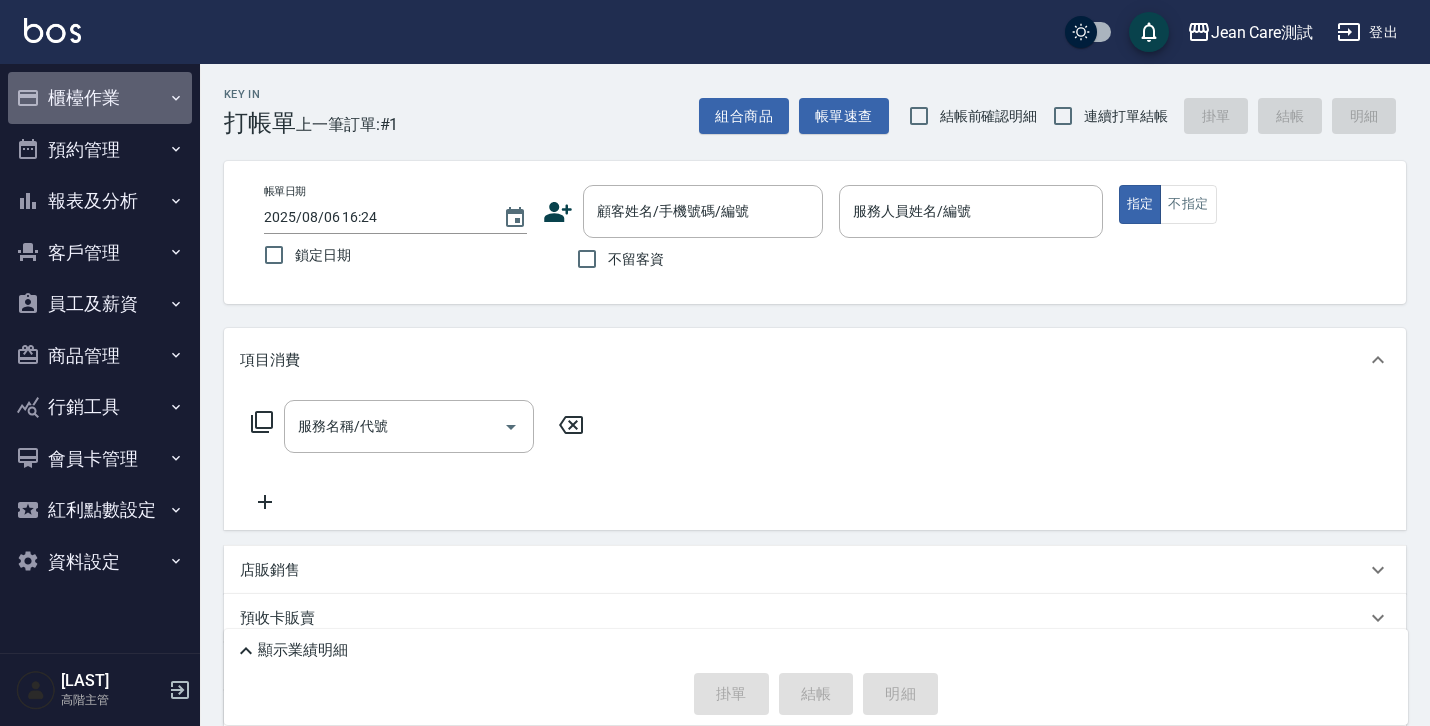 click on "櫃檯作業" at bounding box center [100, 98] 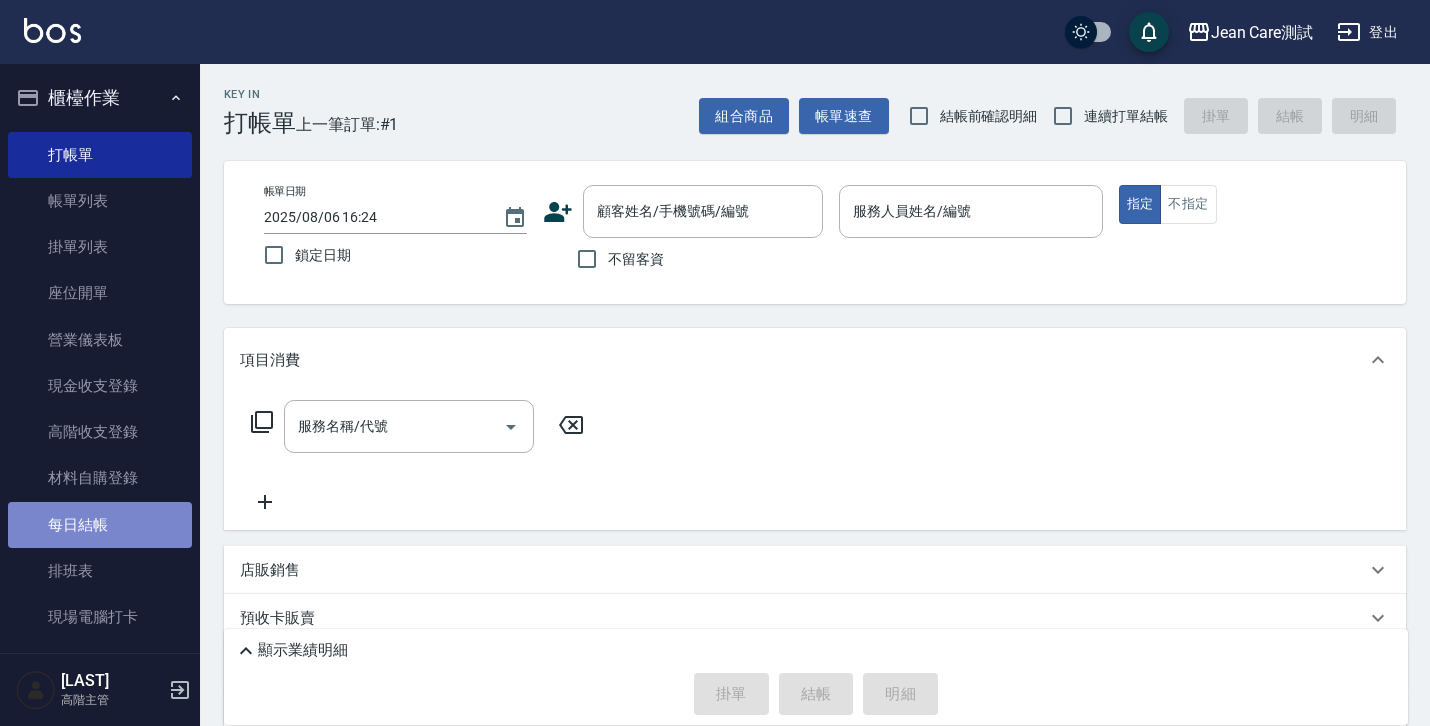 click on "每日結帳" at bounding box center (100, 525) 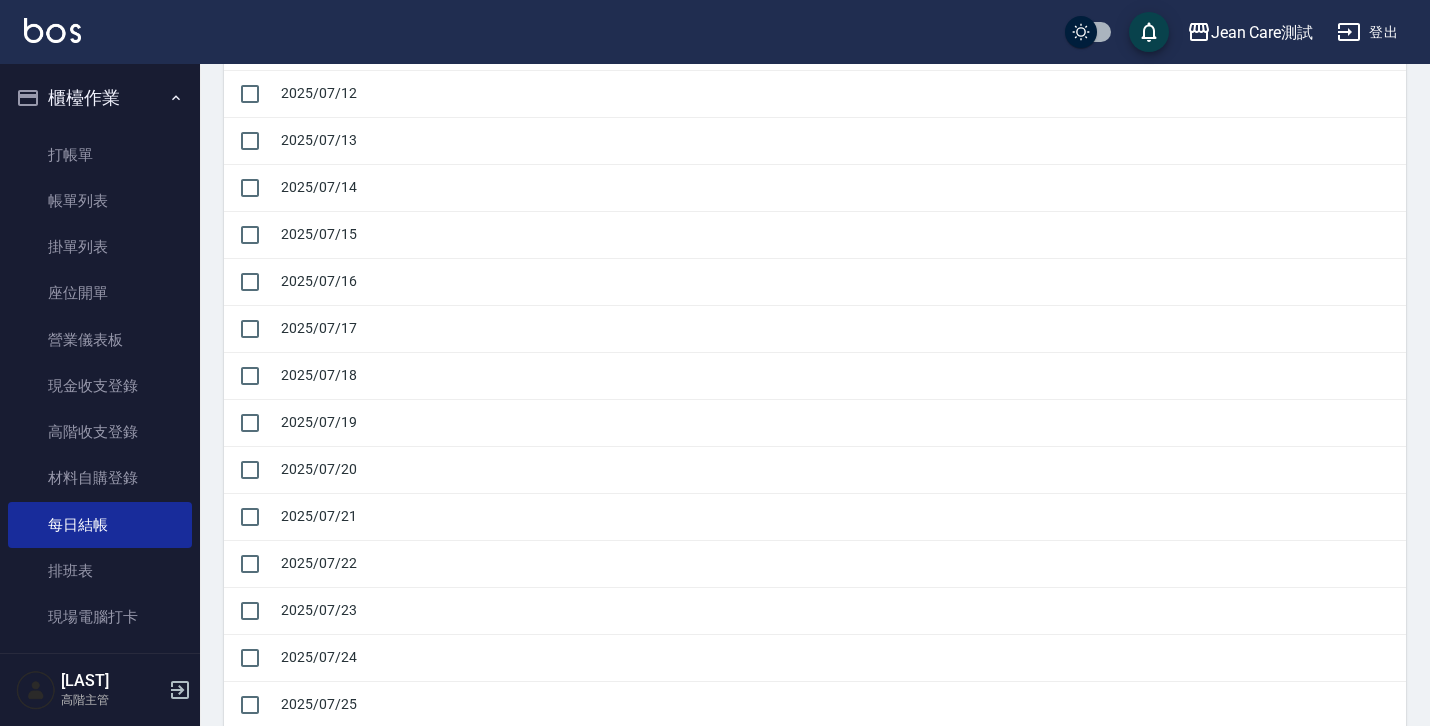 scroll, scrollTop: 0, scrollLeft: 0, axis: both 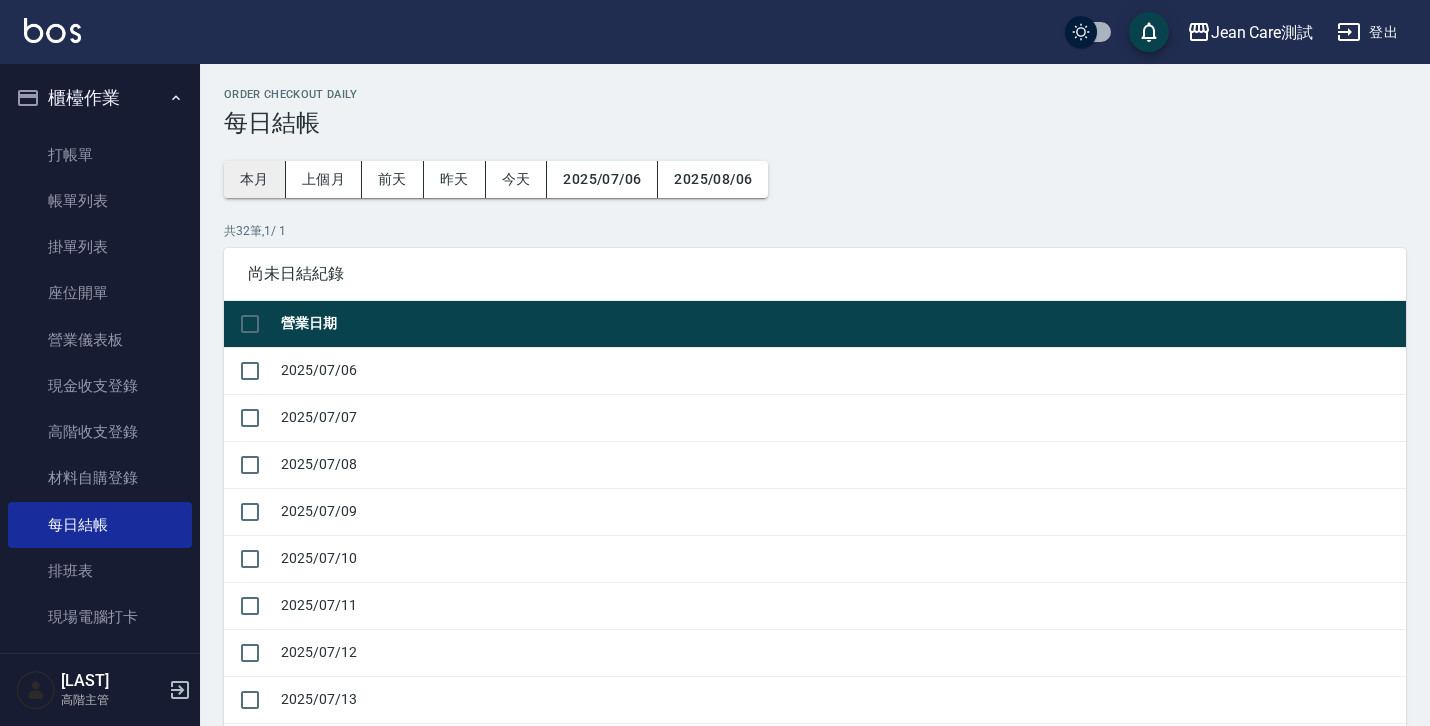click on "本月" at bounding box center (255, 179) 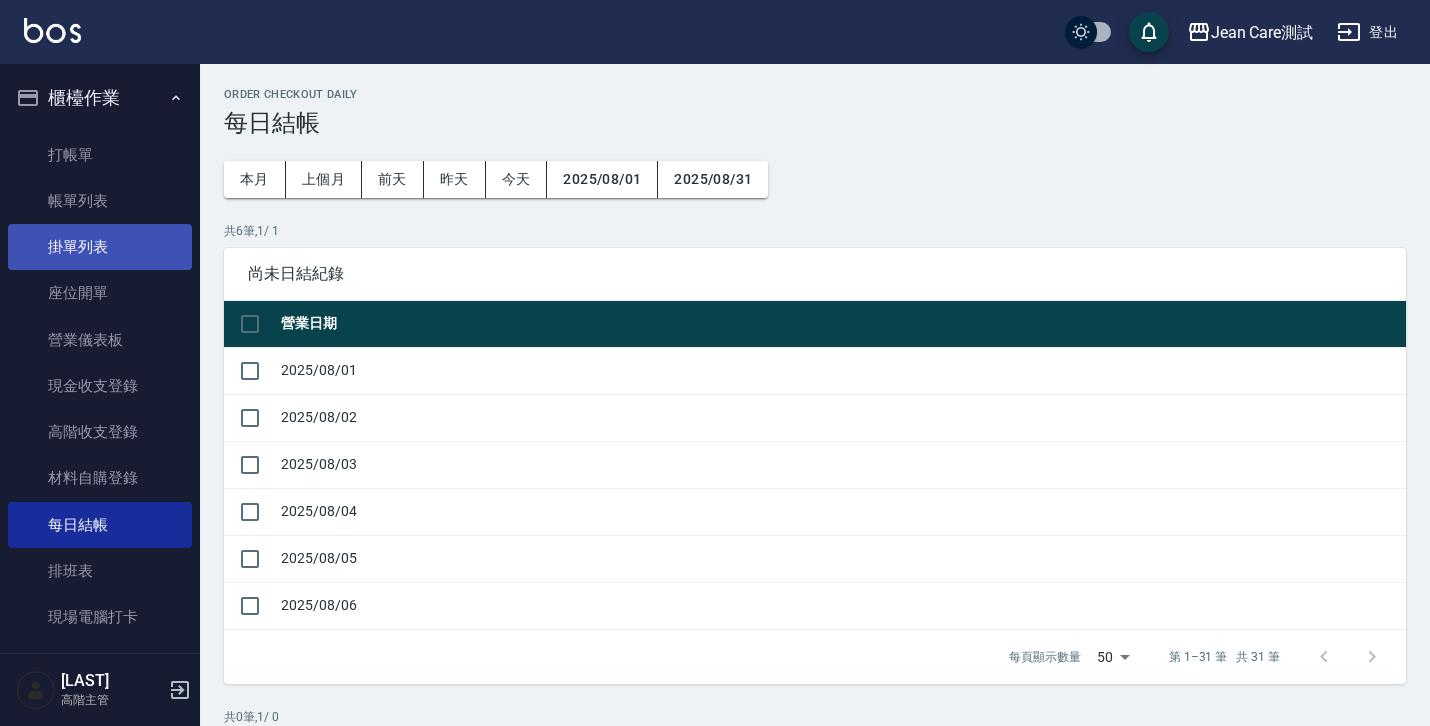click on "掛單列表" at bounding box center [100, 247] 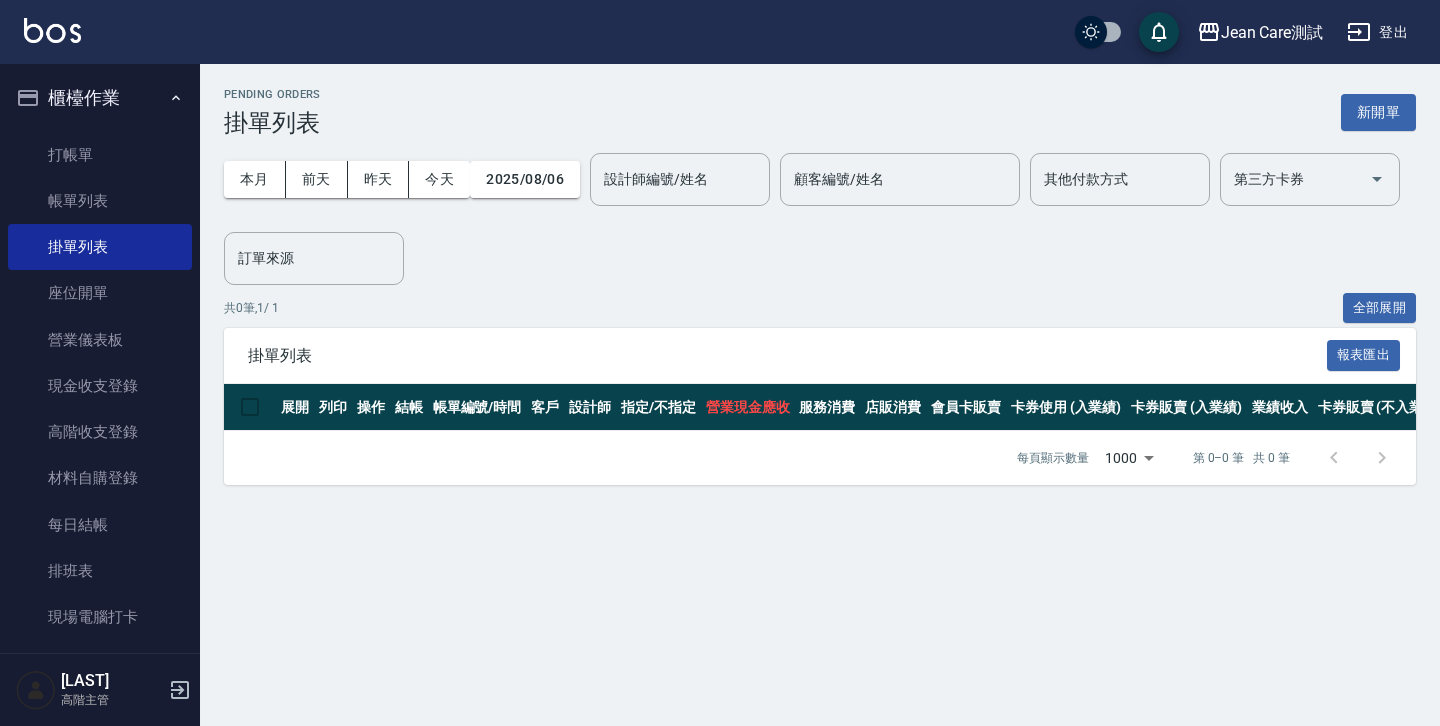 click on "設計師編號/姓名" at bounding box center [680, 179] 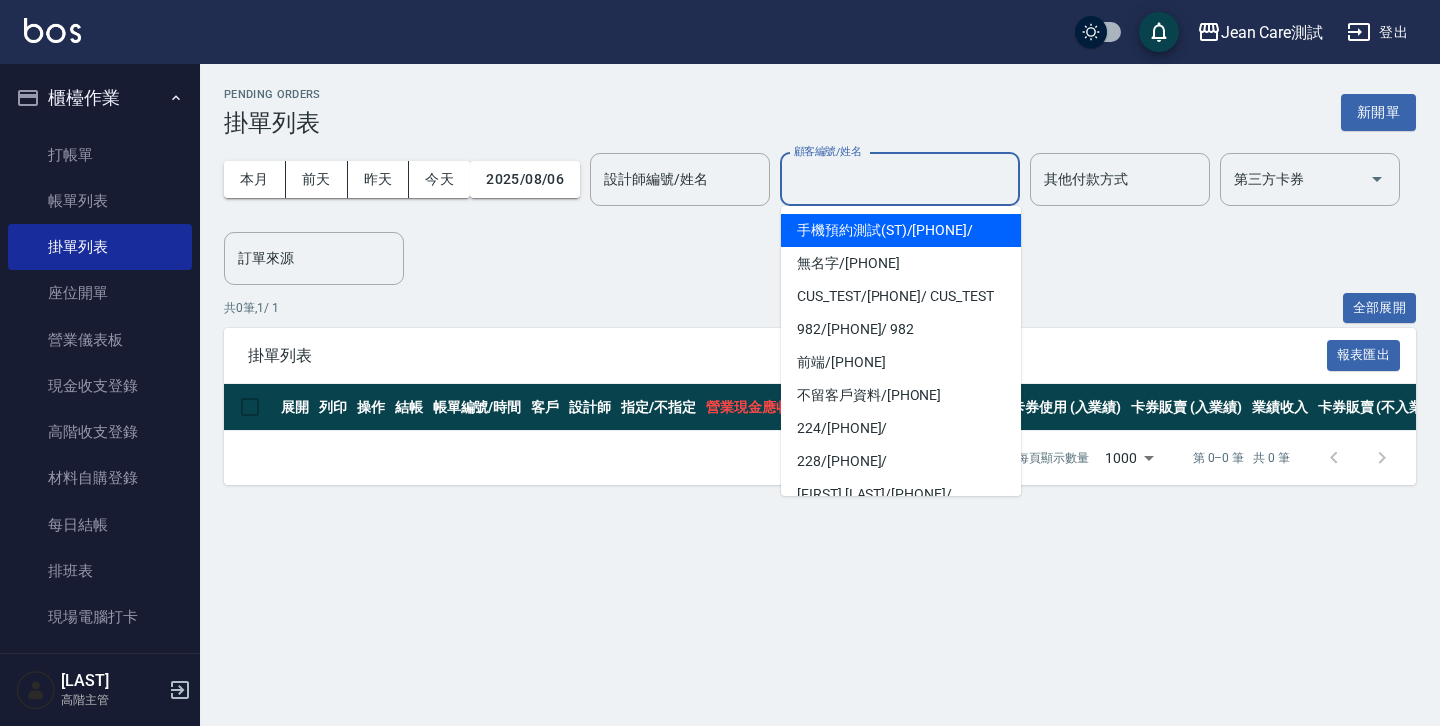 click on "顧客編號/姓名" at bounding box center (900, 179) 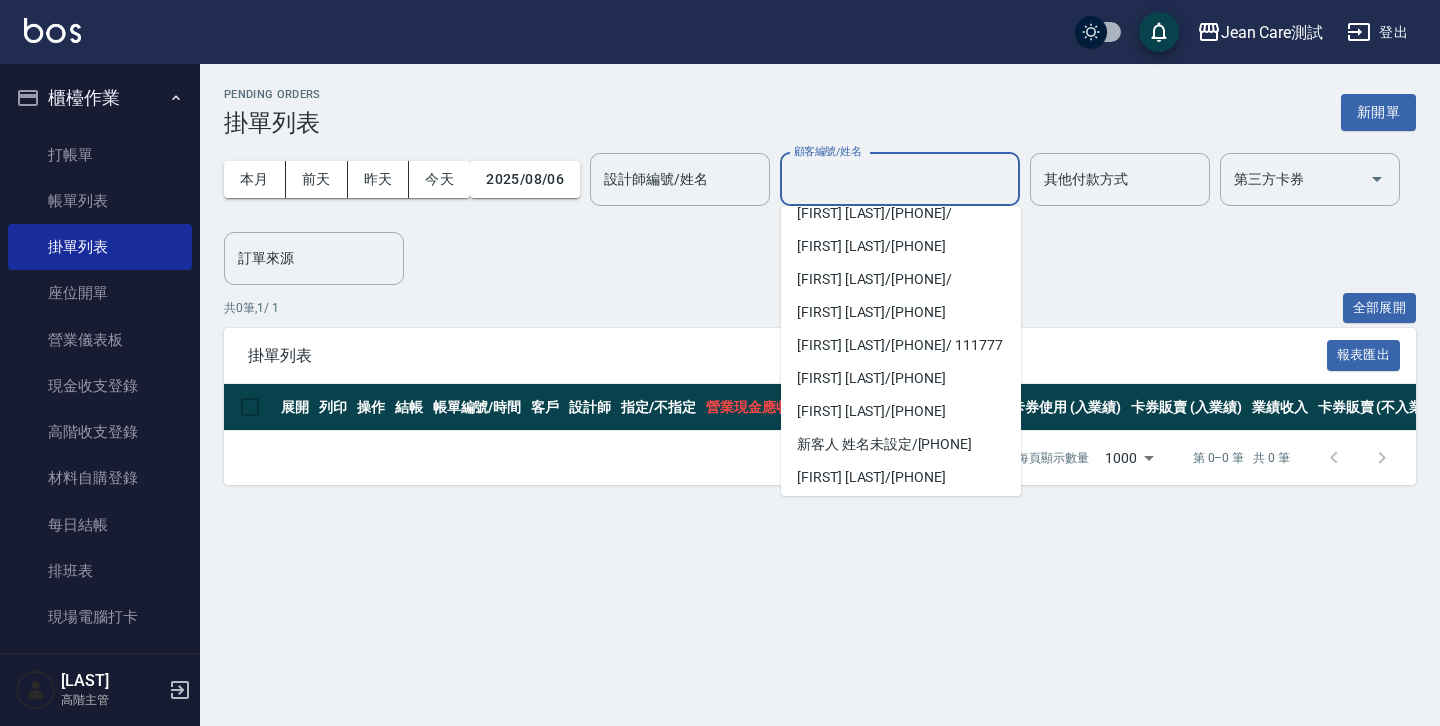 scroll, scrollTop: 491, scrollLeft: 0, axis: vertical 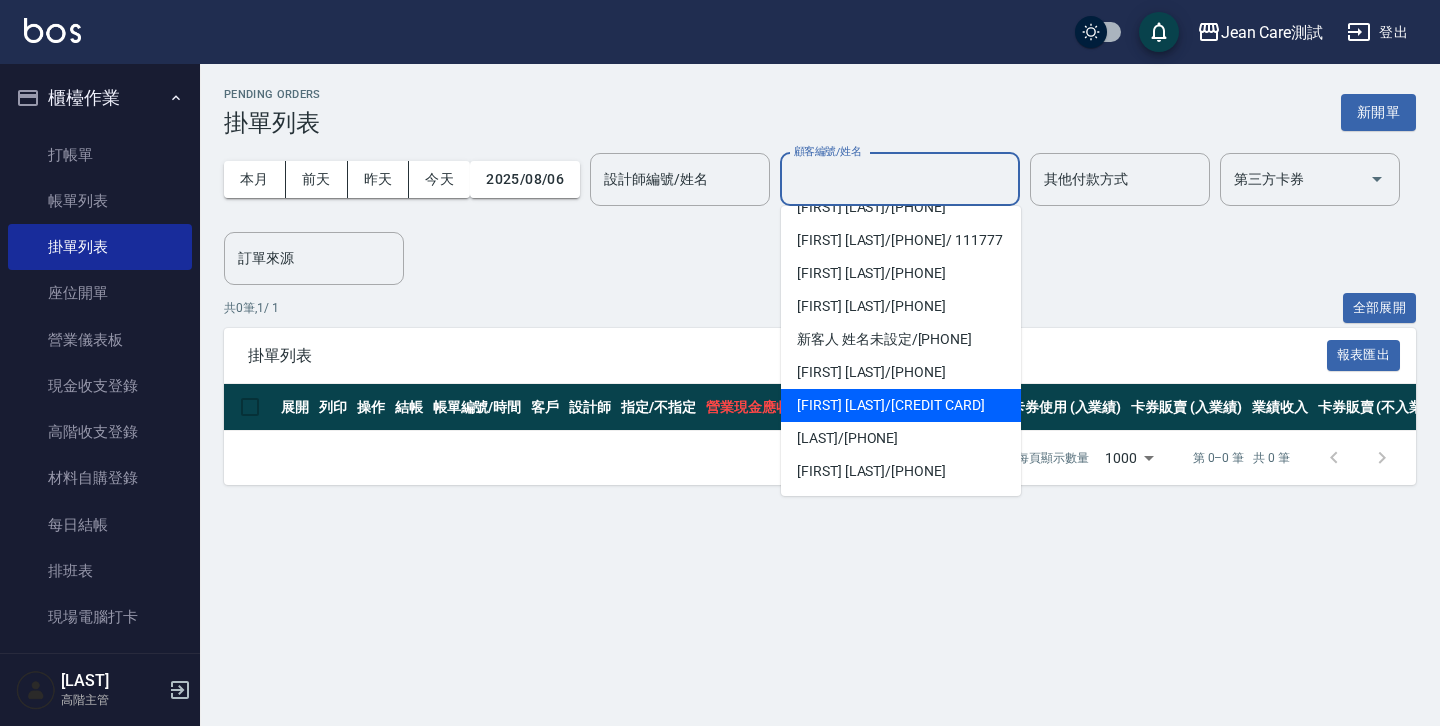 click on "共  0  筆,  1  /   1 全部展開" at bounding box center [820, 308] 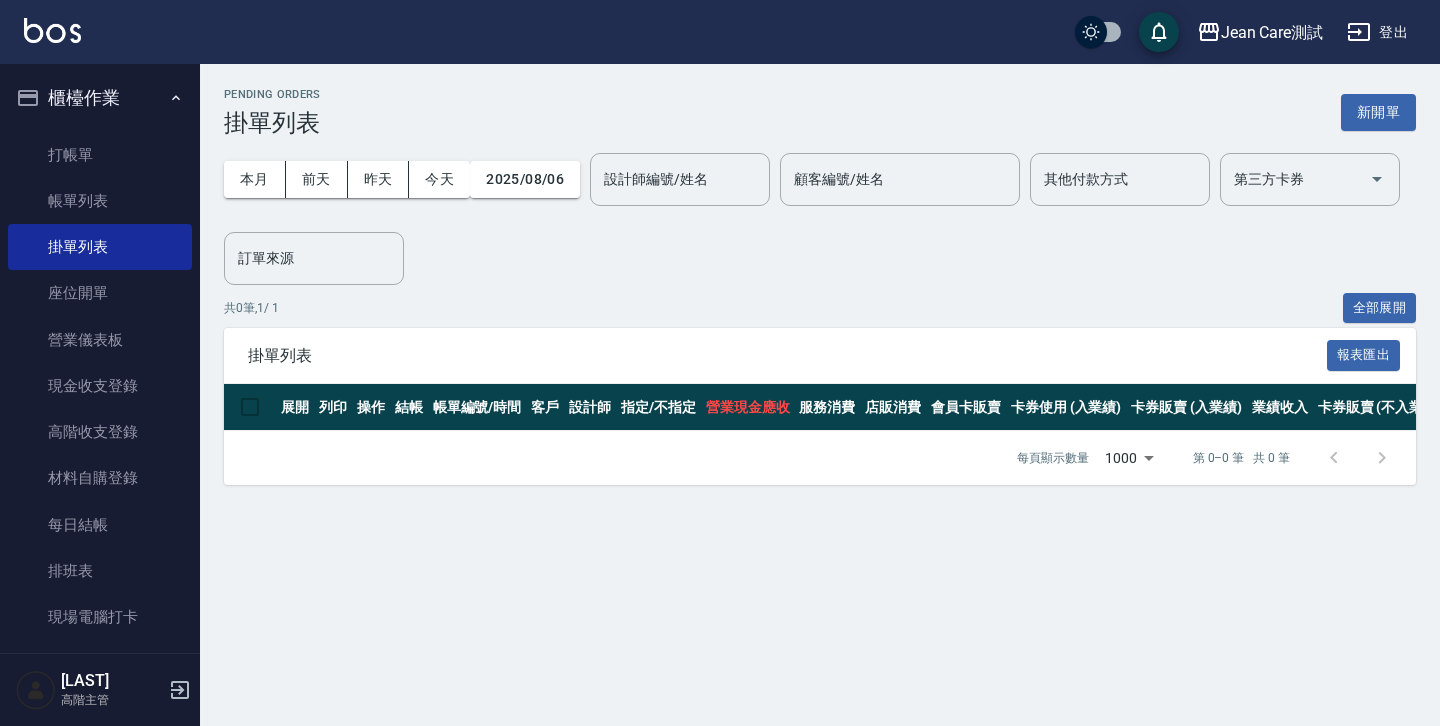 click on "本月 前天 昨天 今天 2025/08/06 設計師編號/姓名 設計師編號/姓名 顧客編號/姓名 顧客編號/姓名 其他付款方式 其他付款方式 第三方卡券 第三方卡券 訂單來源 訂單來源" at bounding box center [820, 211] 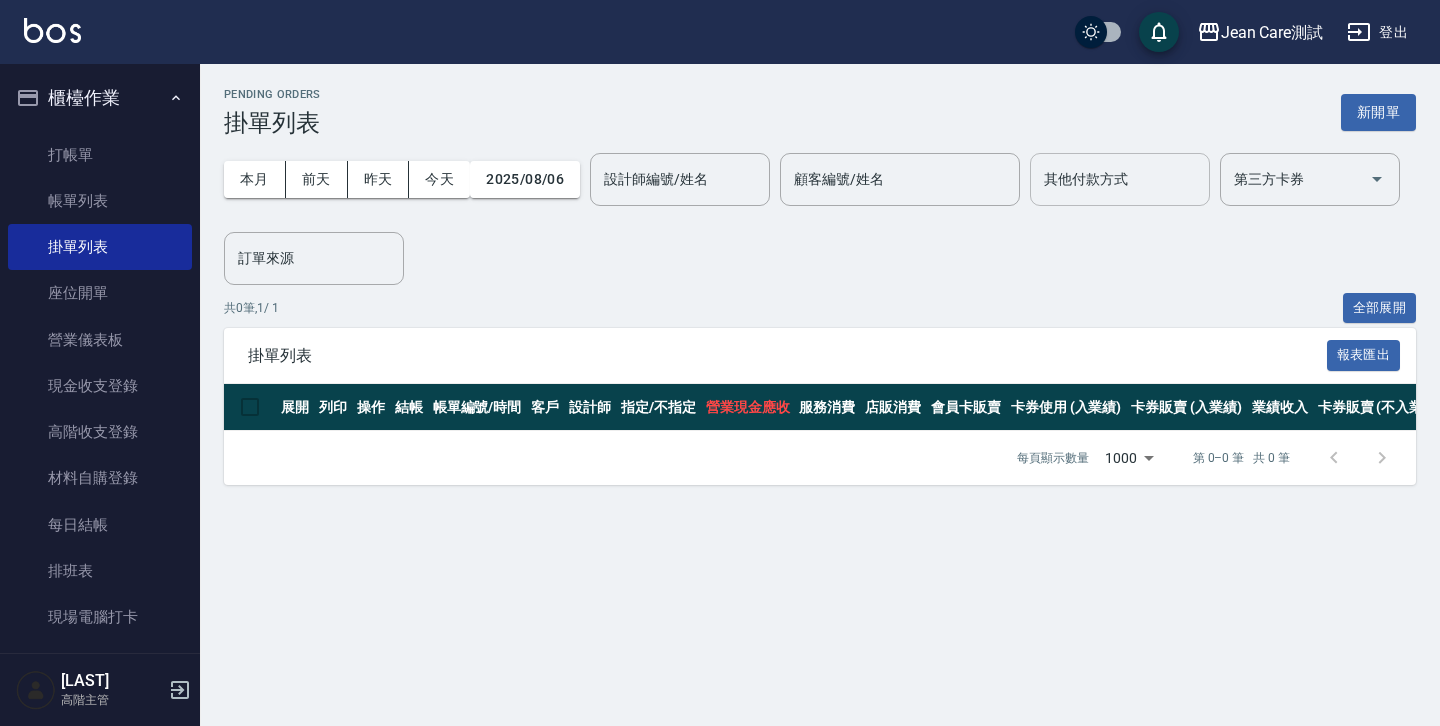 click on "其他付款方式" at bounding box center (1120, 179) 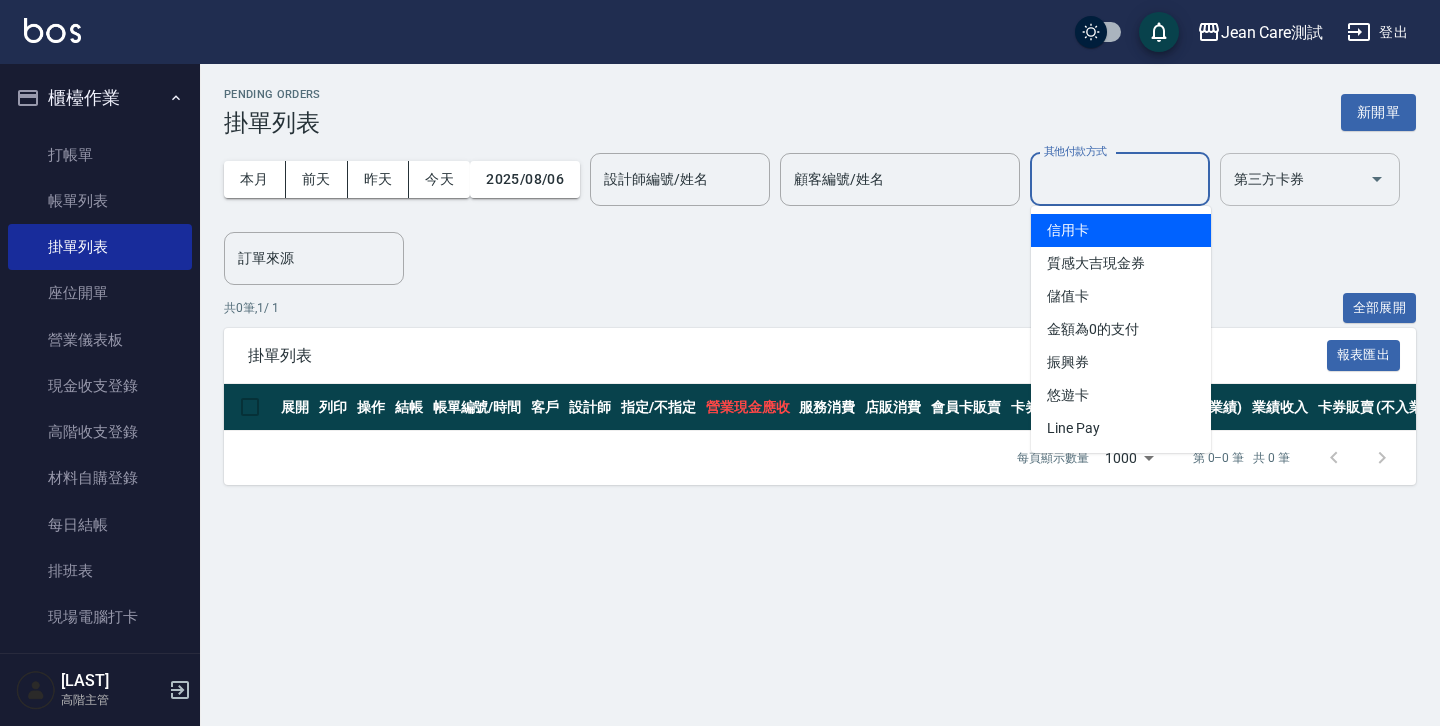 click on "第三方卡券" at bounding box center [1295, 179] 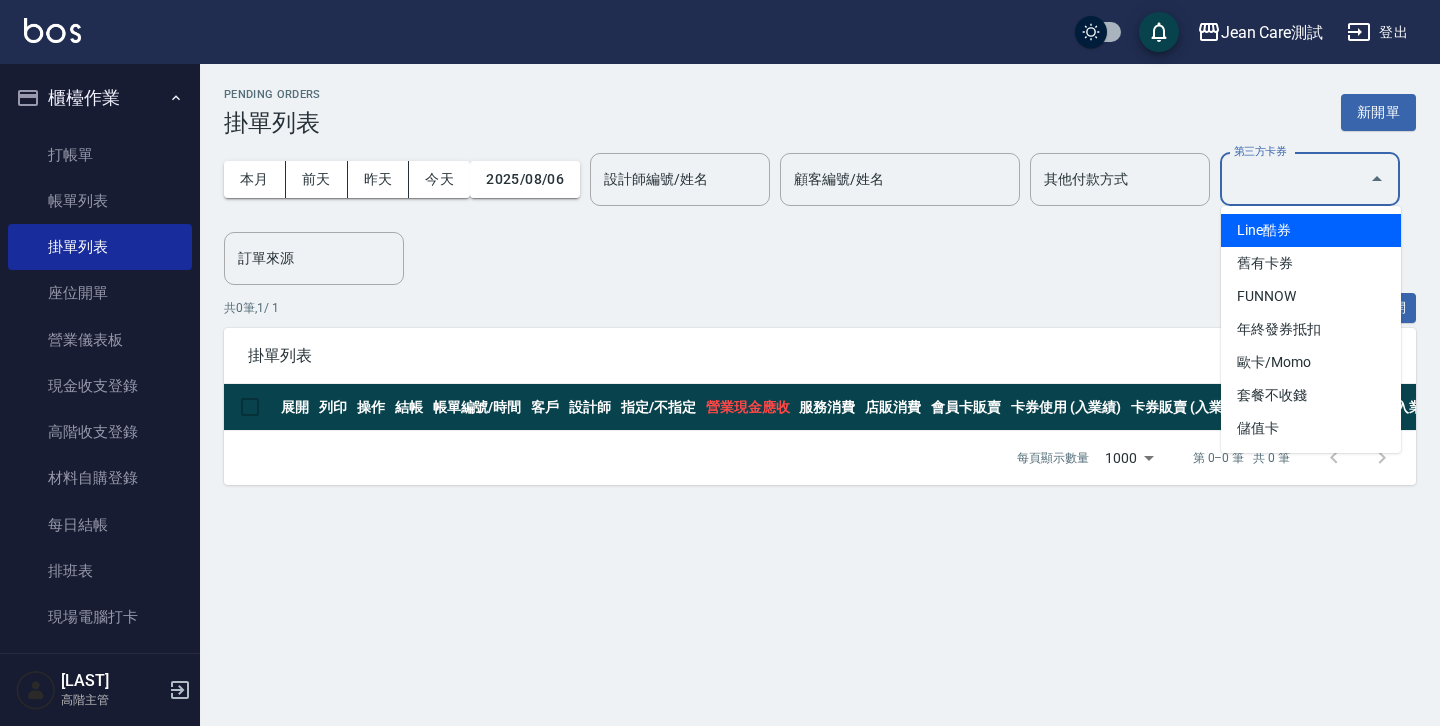 click on "本月 前天 昨天 今天 2025/08/06 設計師編號/姓名 設計師編號/姓名 顧客編號/姓名 顧客編號/姓名 其他付款方式 其他付款方式 第三方卡券 第三方卡券 訂單來源 訂單來源" at bounding box center [820, 211] 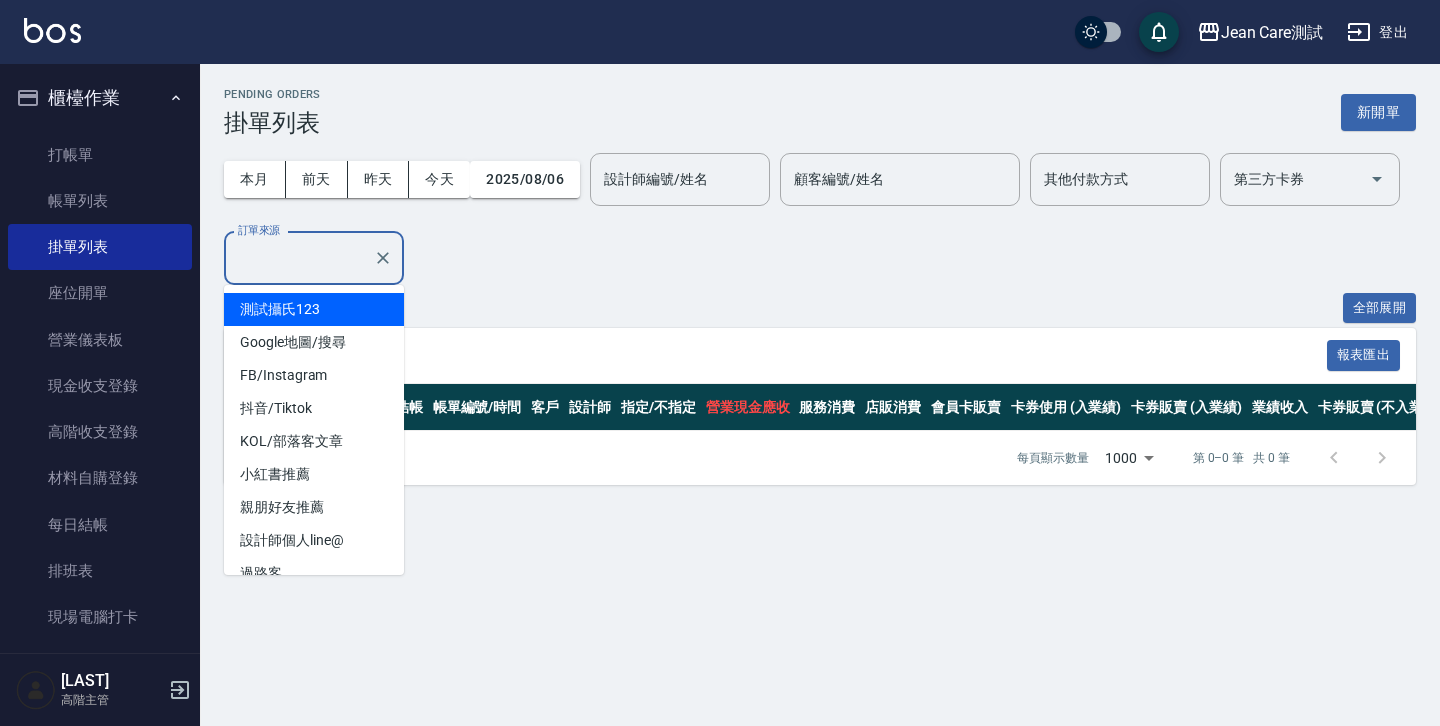 click on "訂單來源" at bounding box center [299, 258] 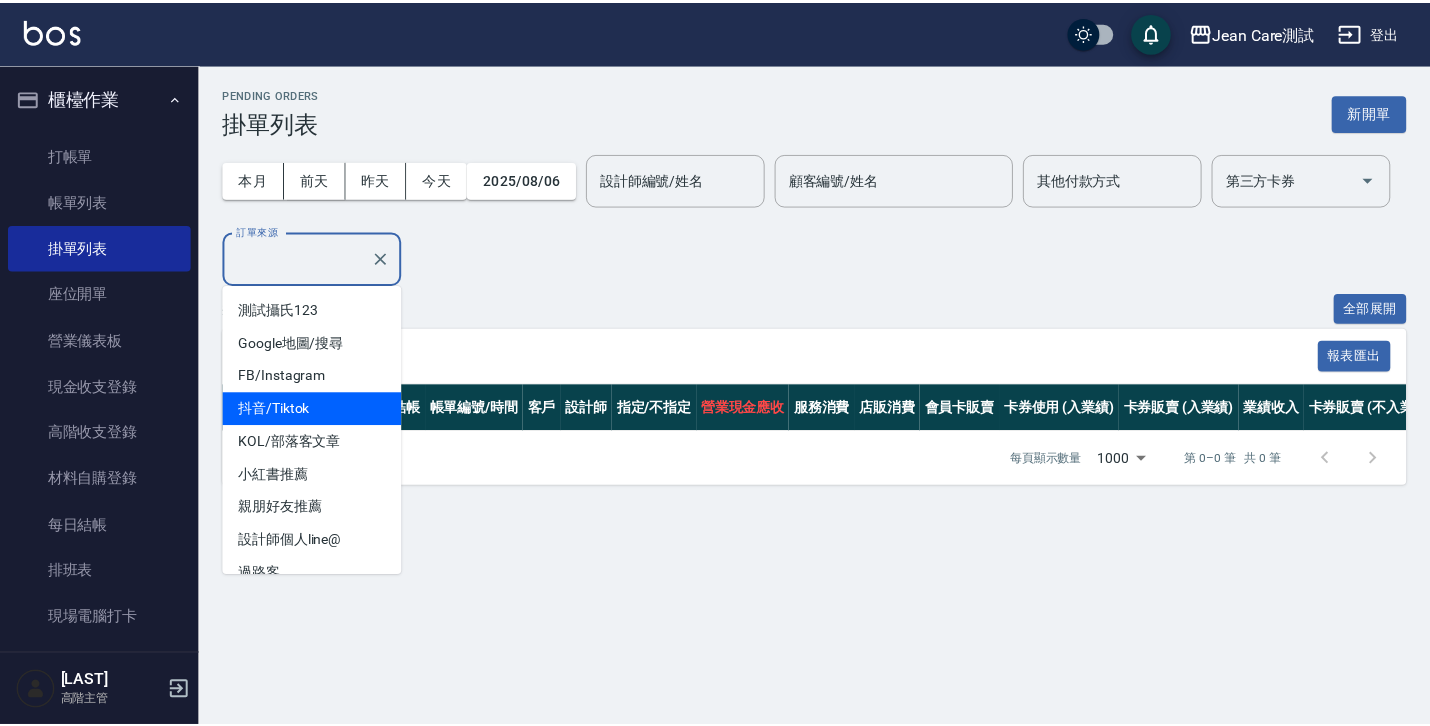 scroll, scrollTop: 89, scrollLeft: 0, axis: vertical 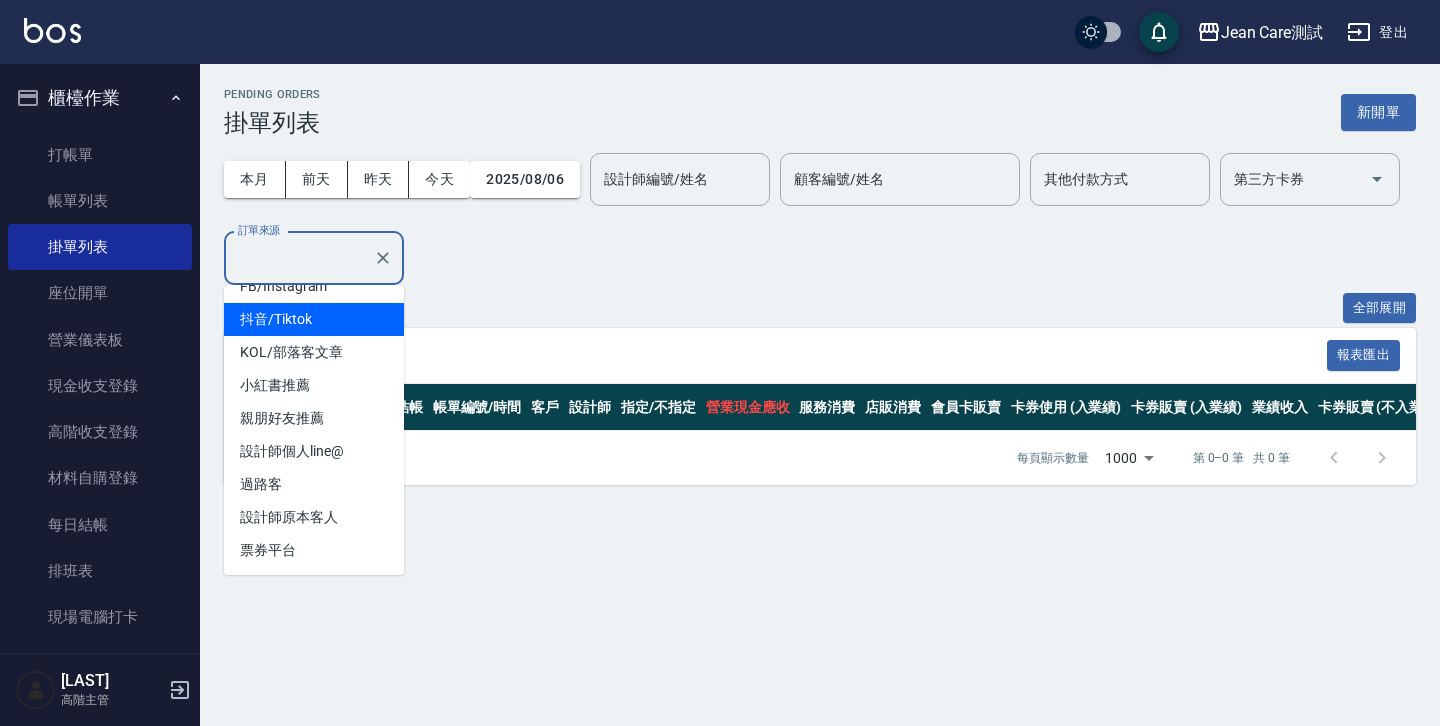 click on "Pending Orders 掛單列表 新開單 本月 前天 昨天 今天 2025/08/06 設計師編號/姓名 設計師編號/姓名 顧客編號/姓名 顧客編號/姓名 其他付款方式 其他付款方式 第三方卡券 第三方卡券 訂單來源 訂單來源 共  0  筆,  1  /   1 全部展開 掛單列表 報表匯出 展開 列印 操作 結帳 帳單編號/時間 客戶 設計師 指定/不指定 營業現金應收 服務消費 店販消費 會員卡販賣 卡券使用 (入業績) 卡券販賣 (入業績) 業績收入 卡券販賣 (不入業績) 卡券使用(-) 第三方卡券(-) 其他付款方式(-) 入金使用(-) 點數折抵金額(-) 備註 訂單來源 每頁顯示數量 1000 1000 第 0–0 筆   共 0 筆 0  selected 取消訂單(預約) hello [FIRST] [LAST]測試 結帳單 日期： 帳單編號： 設計師: 顧客: 合計： 0 結帳： 扣入金： 卡券金額： 0 付現金額： 0 hello [FIRST] [LAST]測試 結帳單 日期： 帳單編號： 設計師: 顧客: 名稱 單價 數量 小計 0 0 0" at bounding box center (720, 363) 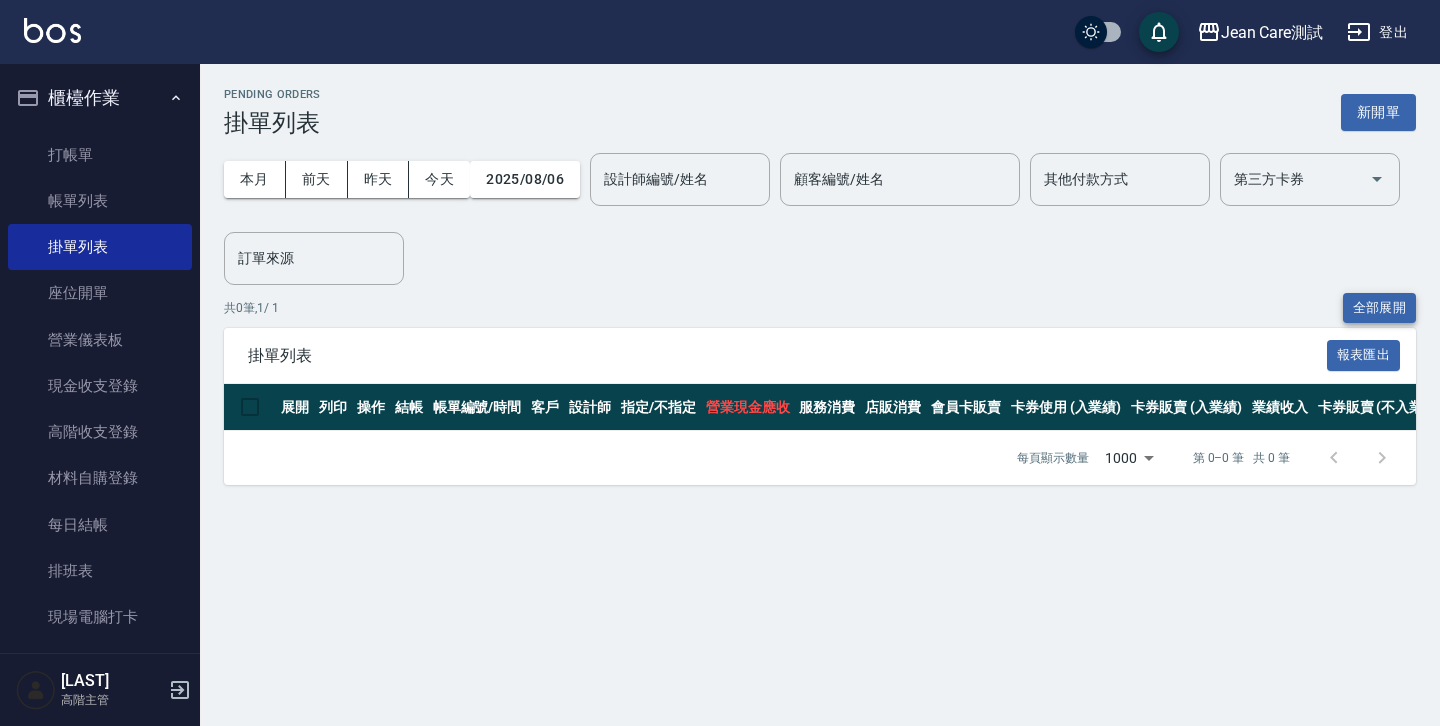 click on "全部展開" at bounding box center [1380, 308] 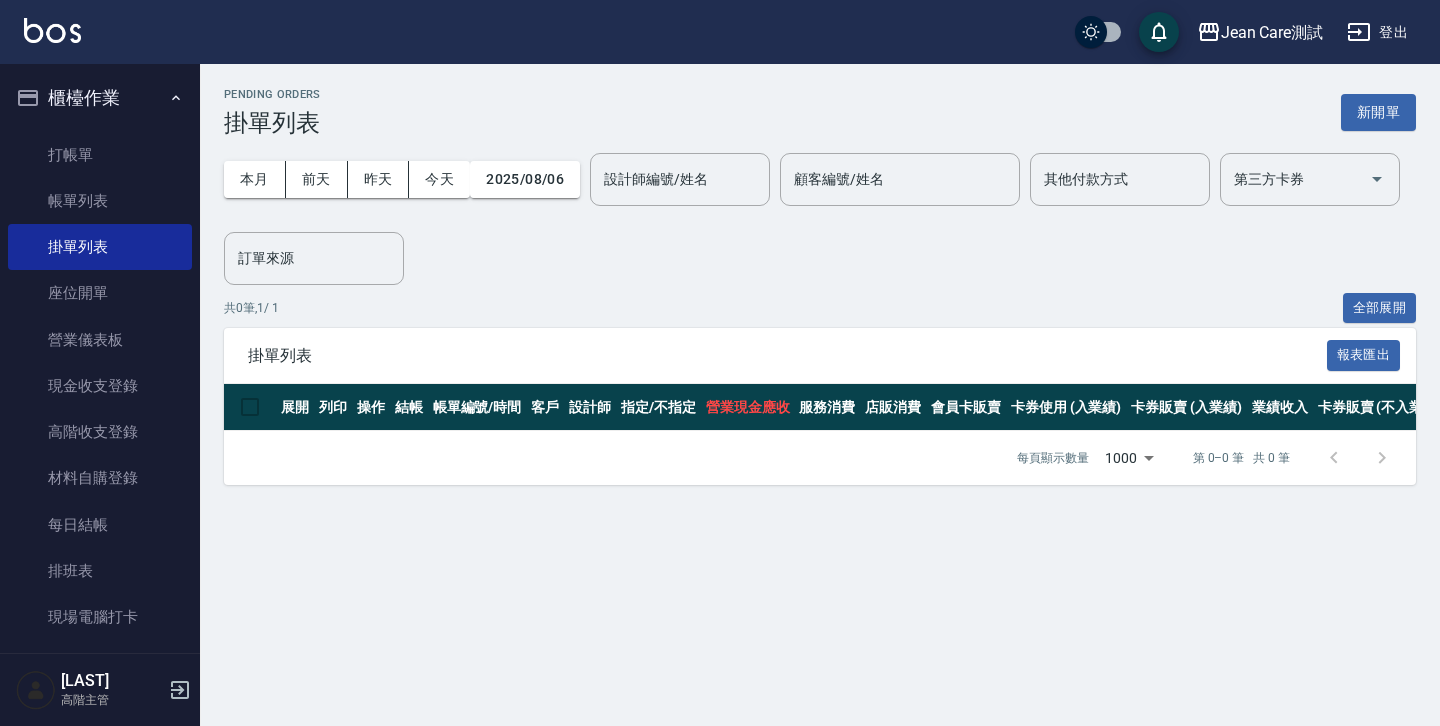 click on "本月 前天 昨天 今天 2025/08/06 設計師編號/姓名 設計師編號/姓名 顧客編號/姓名 顧客編號/姓名 其他付款方式 其他付款方式 第三方卡券 第三方卡券 訂單來源 訂單來源" at bounding box center (820, 211) 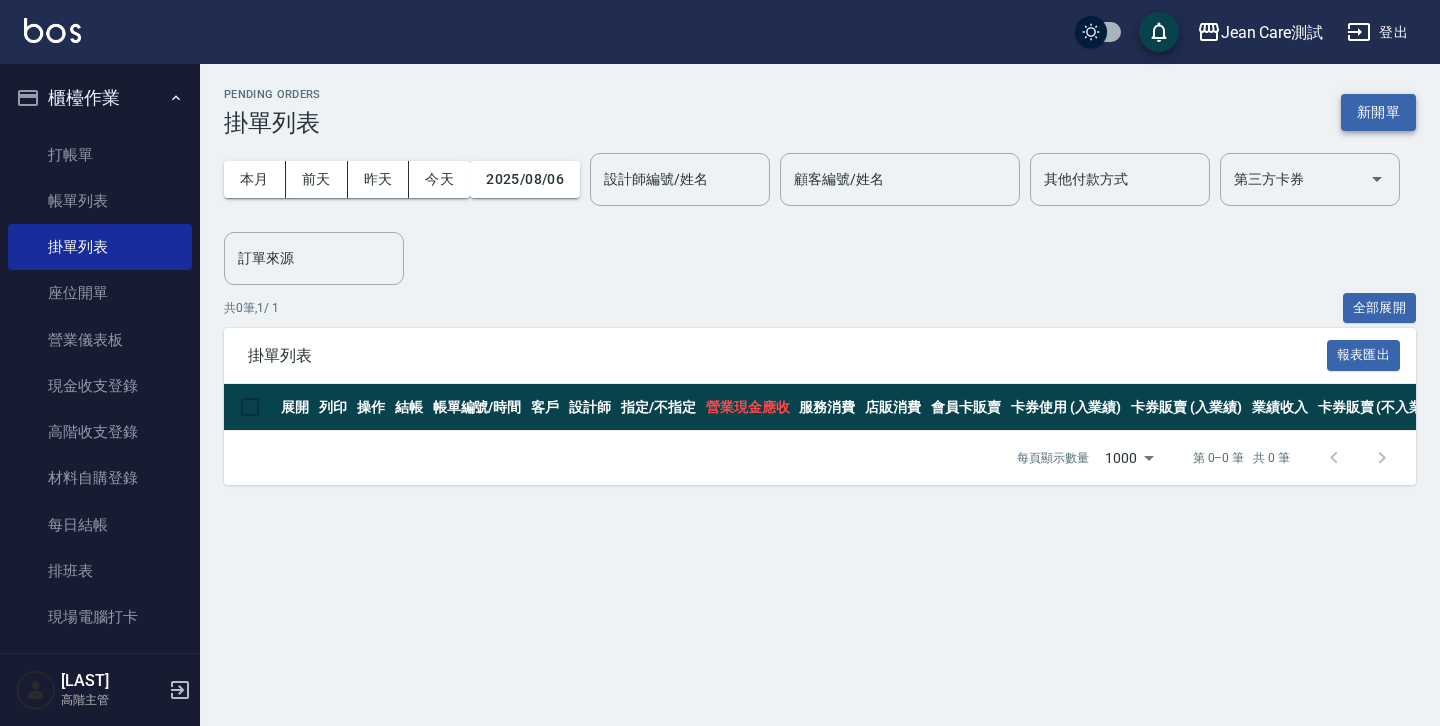 click on "新開單" at bounding box center (1378, 112) 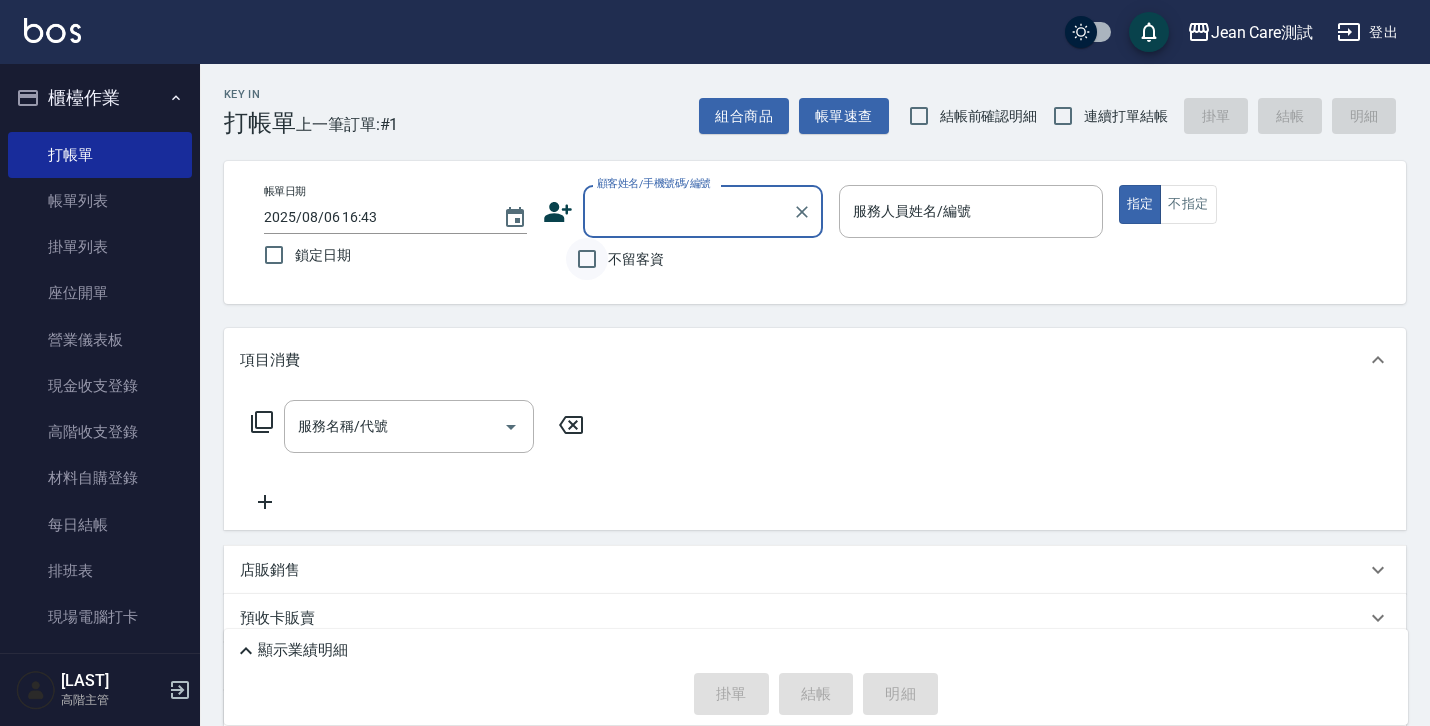 click on "不留客資" at bounding box center [587, 259] 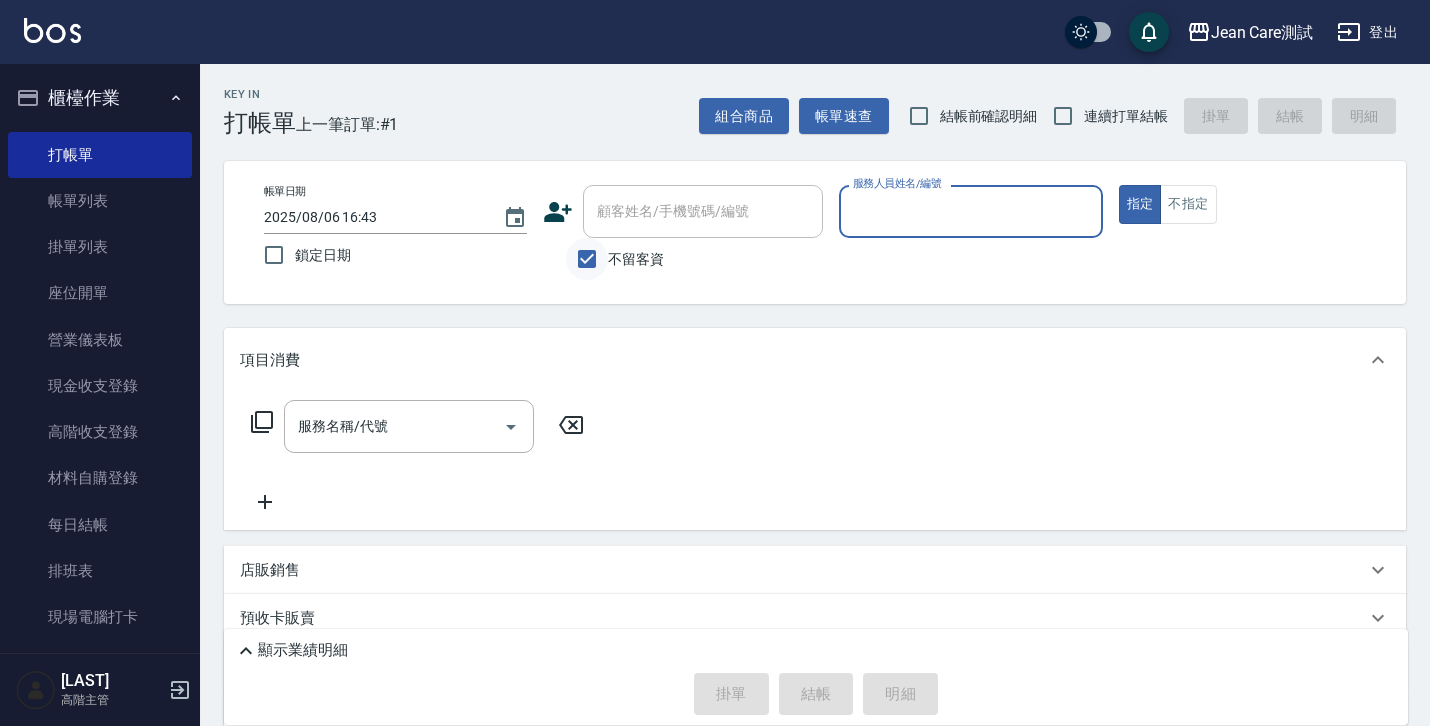 click on "不留客資" at bounding box center (587, 259) 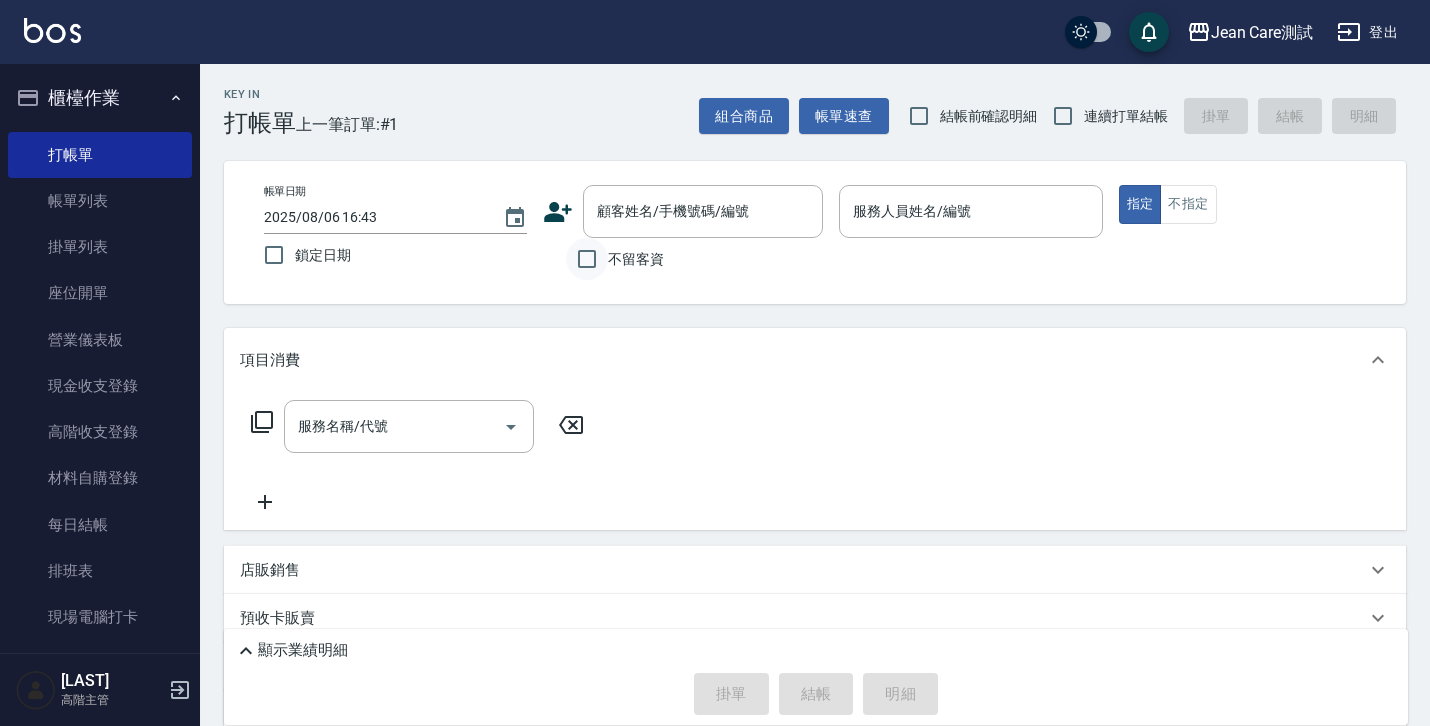 click on "不留客資" at bounding box center (587, 259) 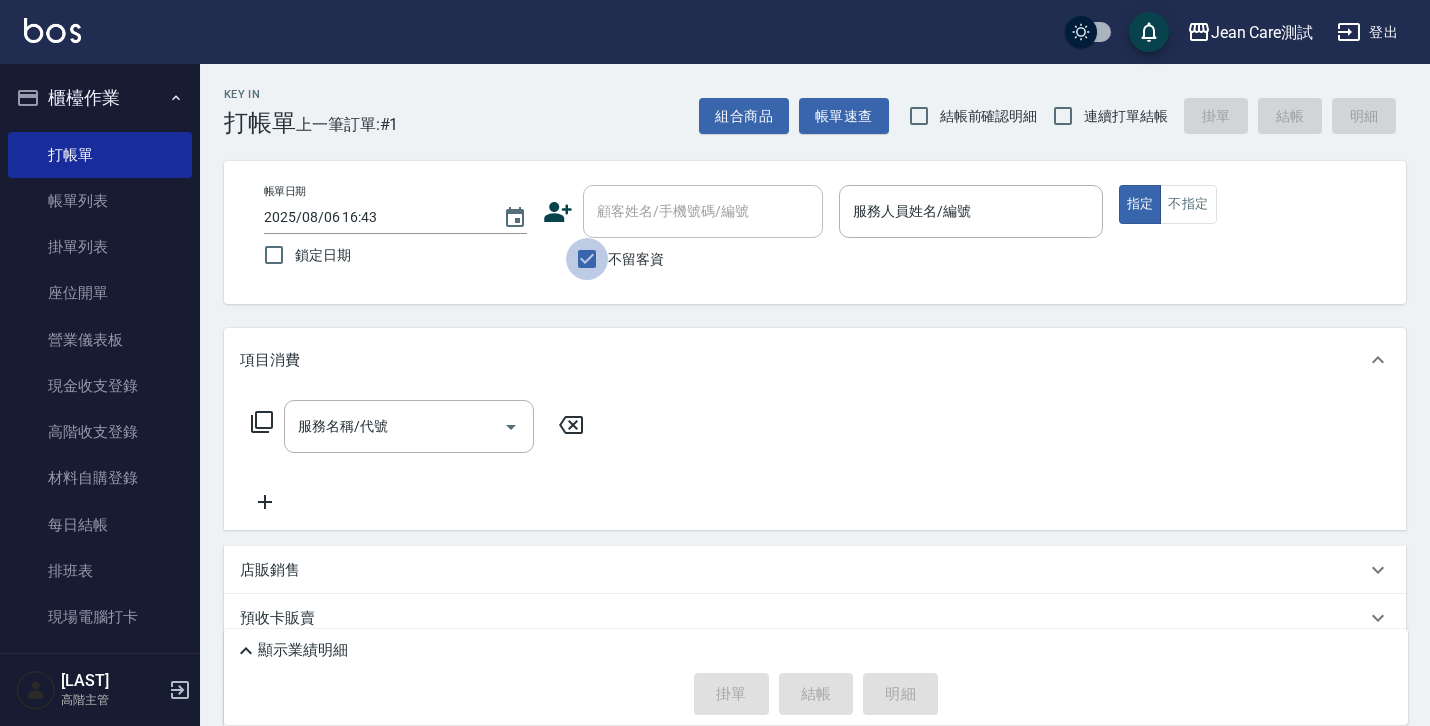 click on "不留客資" at bounding box center (587, 259) 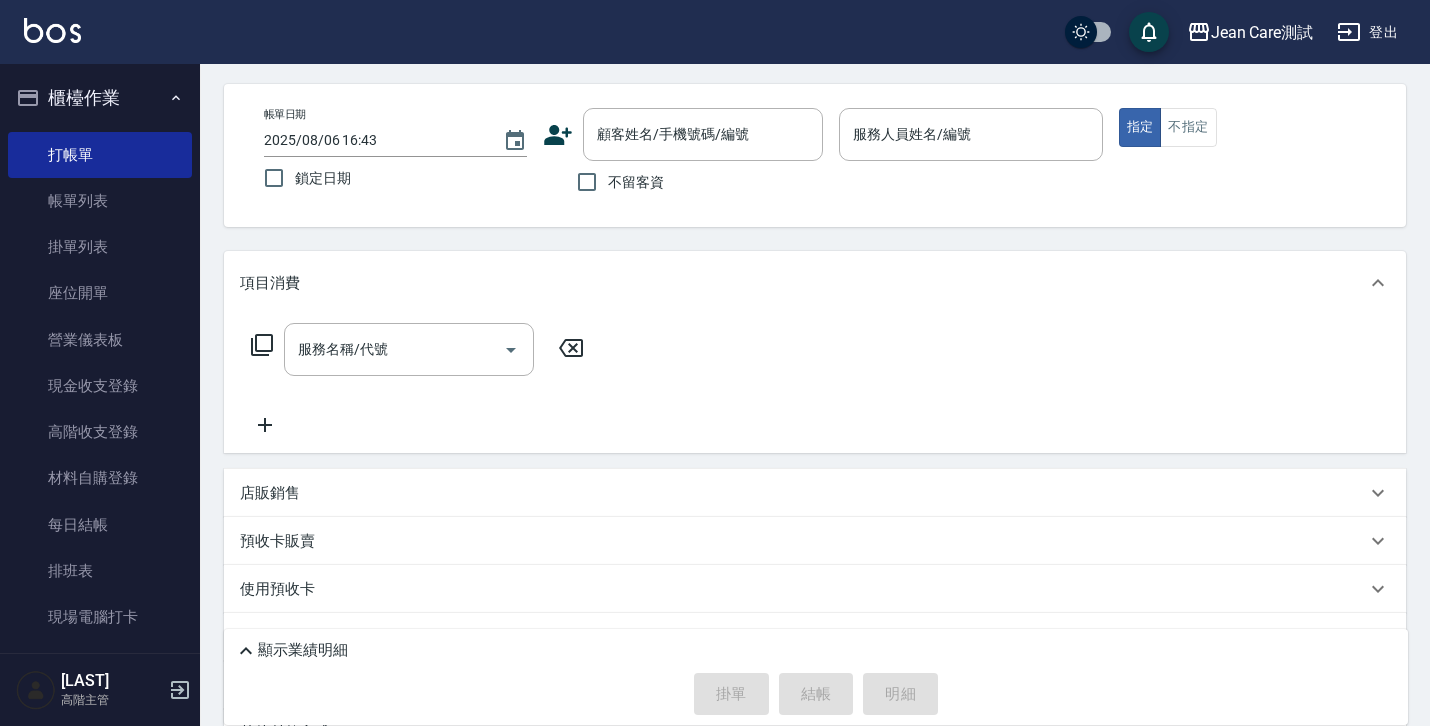 scroll, scrollTop: 92, scrollLeft: 0, axis: vertical 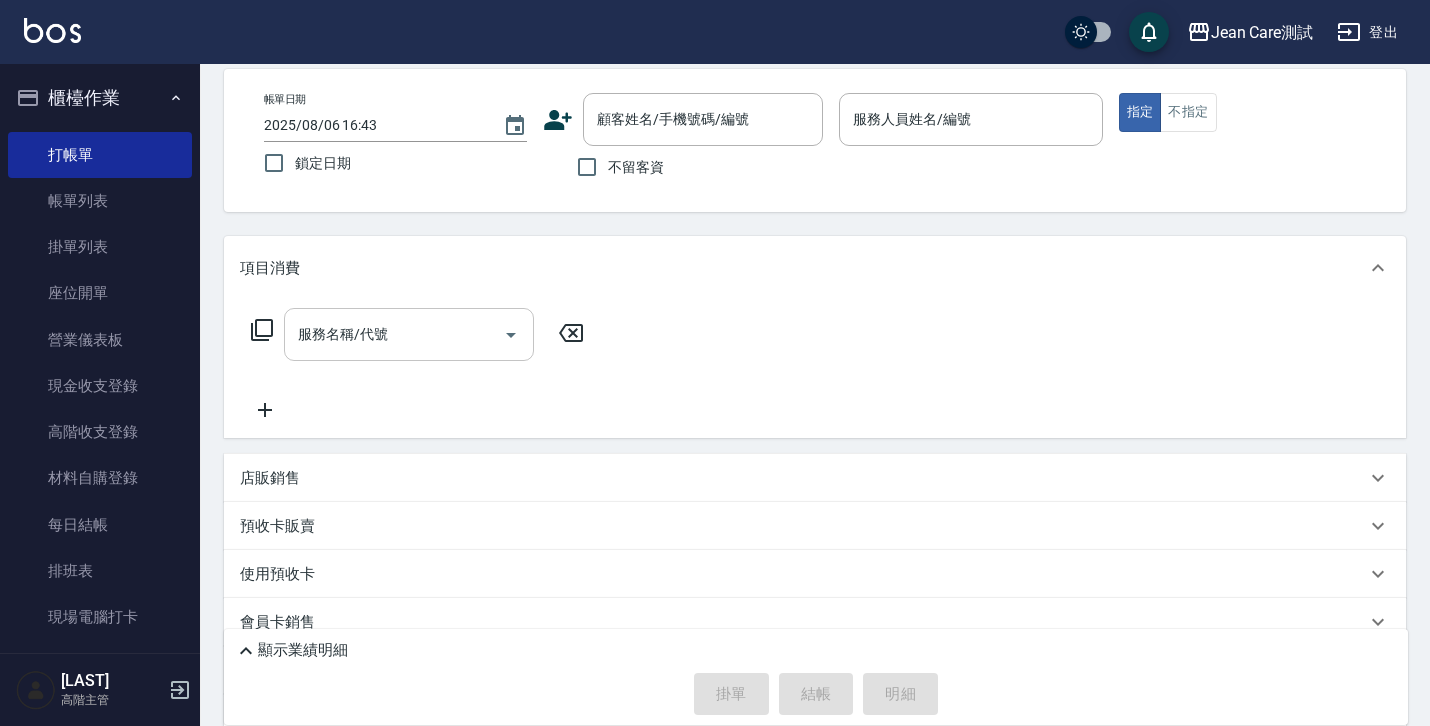 click 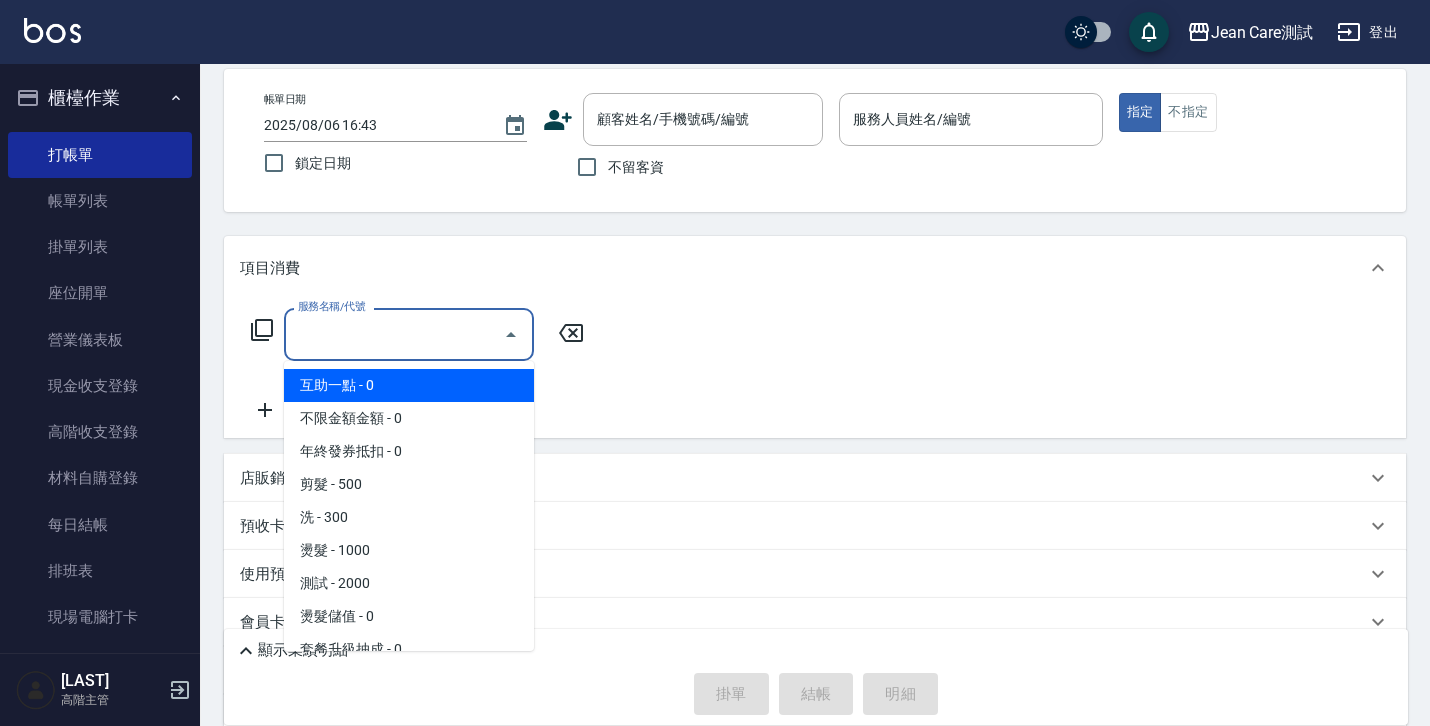 click 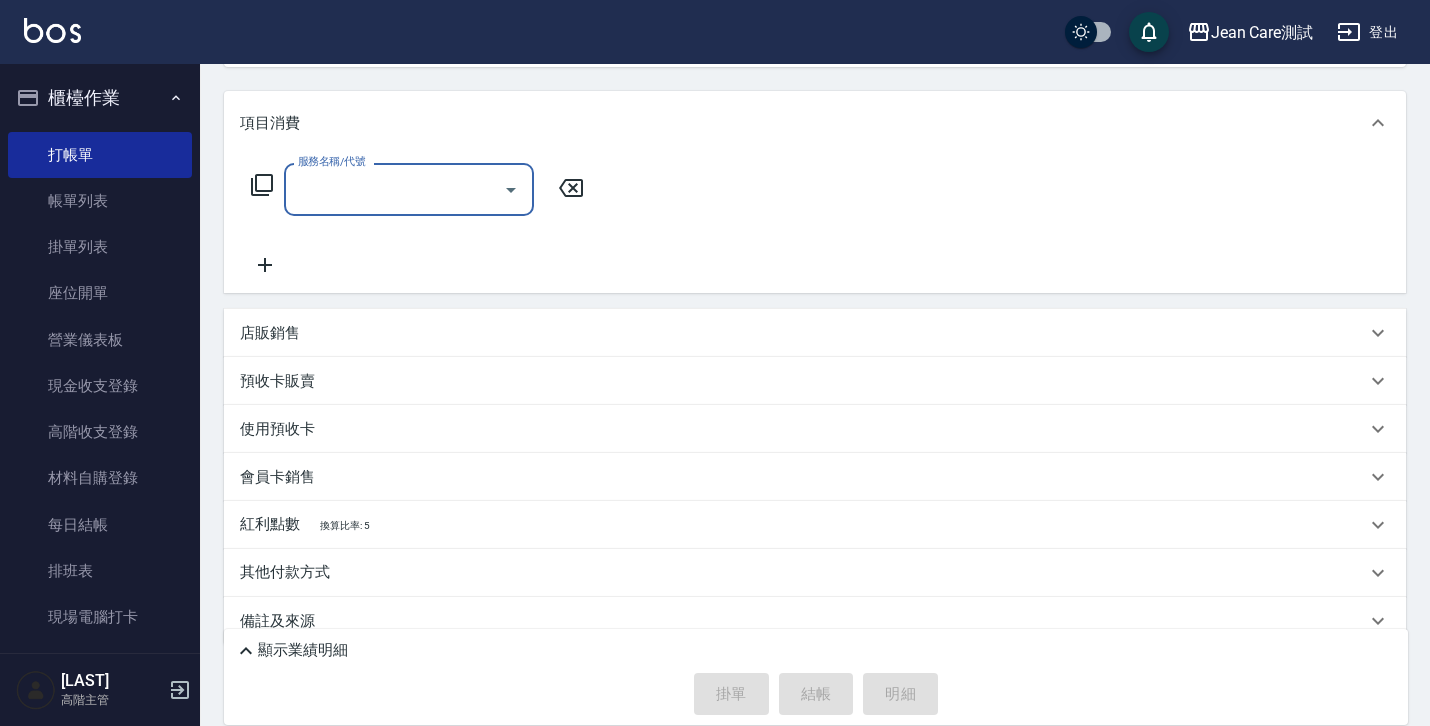 scroll, scrollTop: 266, scrollLeft: 0, axis: vertical 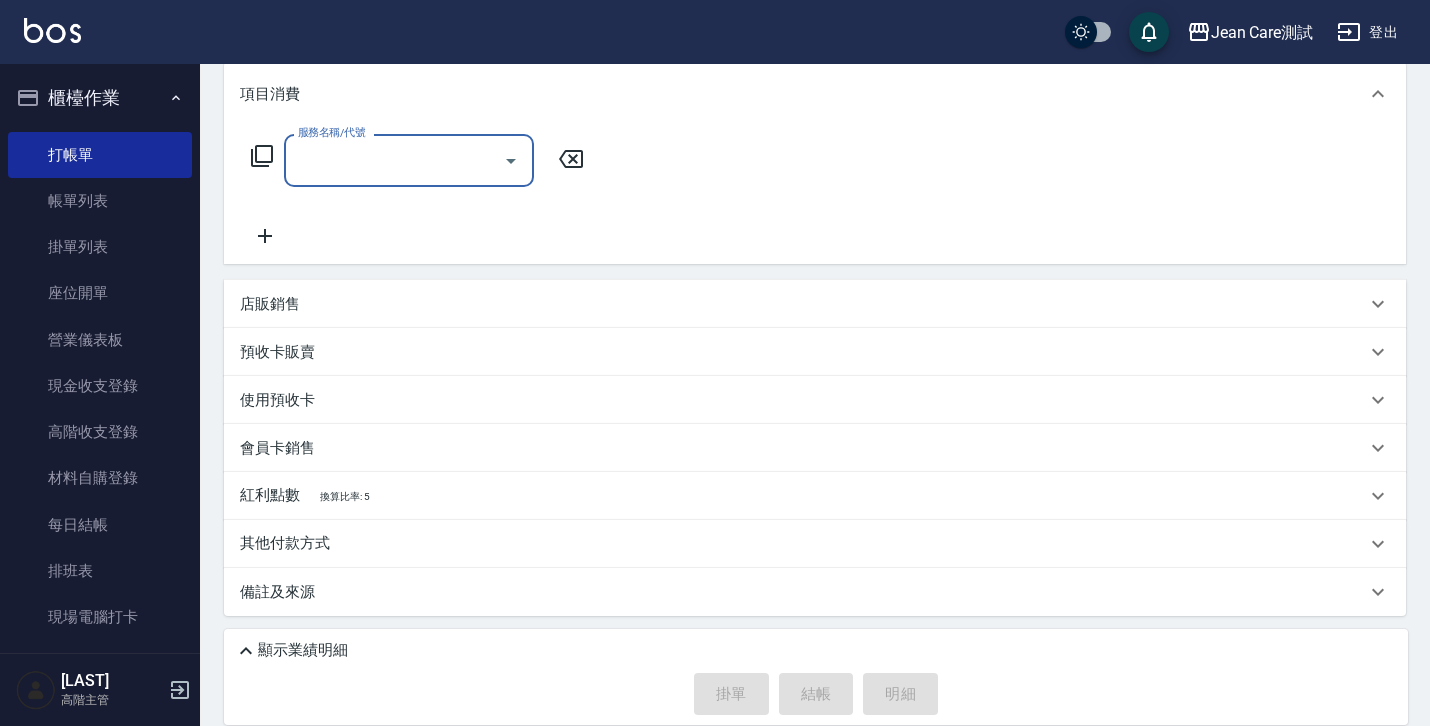 click on "預收卡販賣" at bounding box center (815, 352) 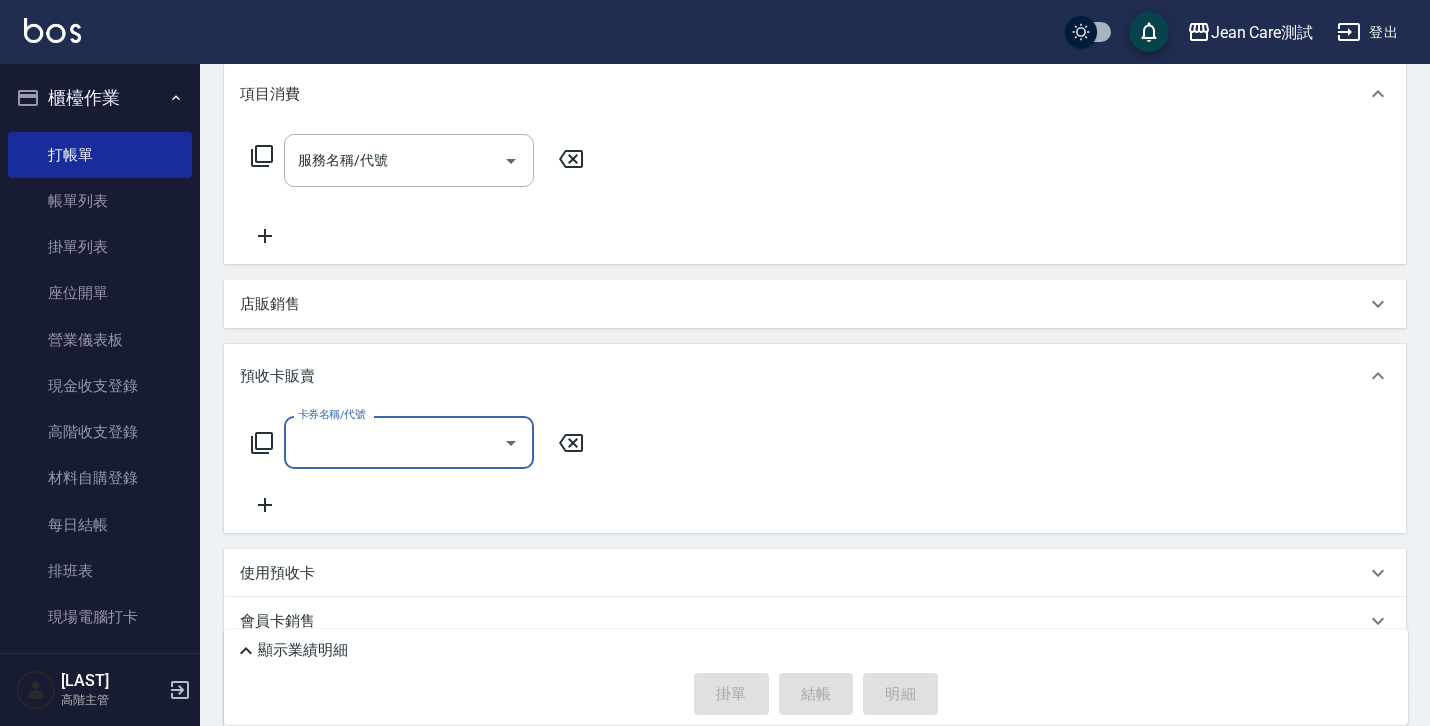 scroll, scrollTop: 0, scrollLeft: 0, axis: both 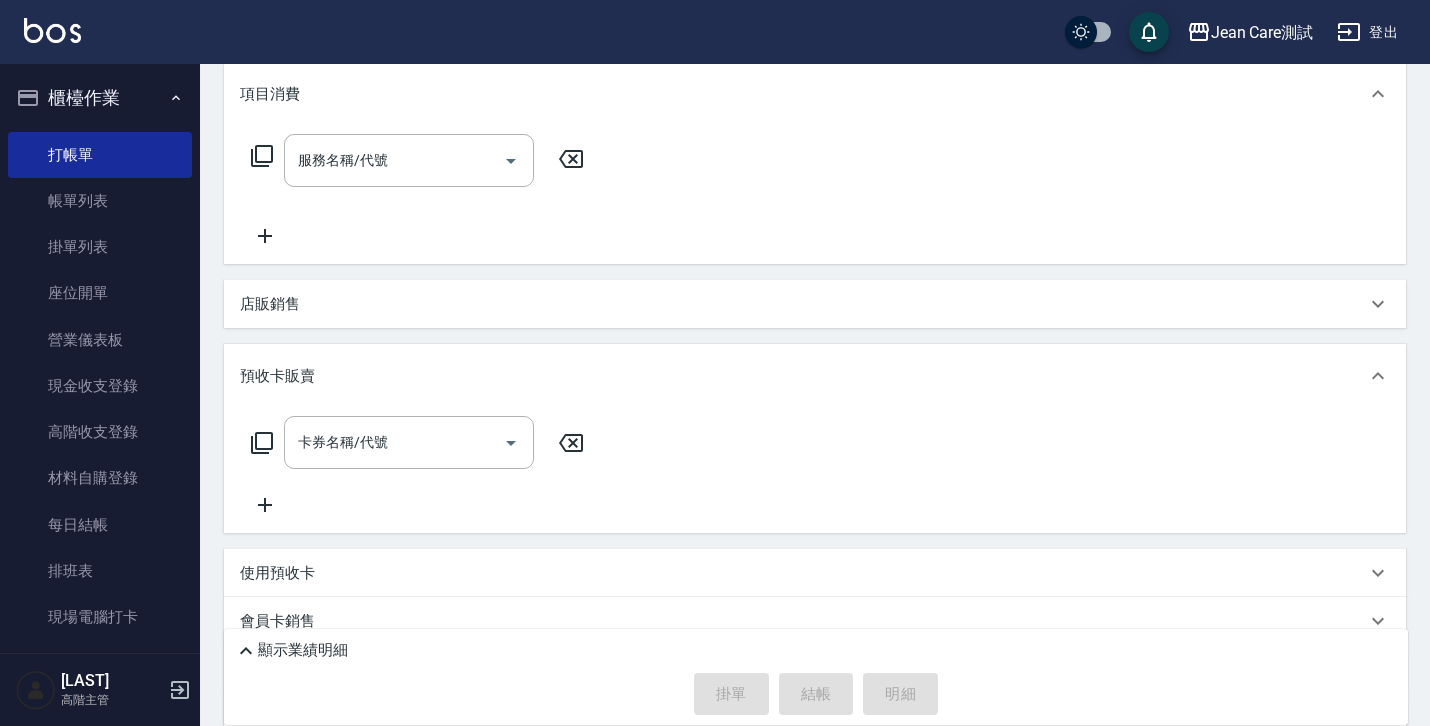 click on "店販銷售" at bounding box center [815, 304] 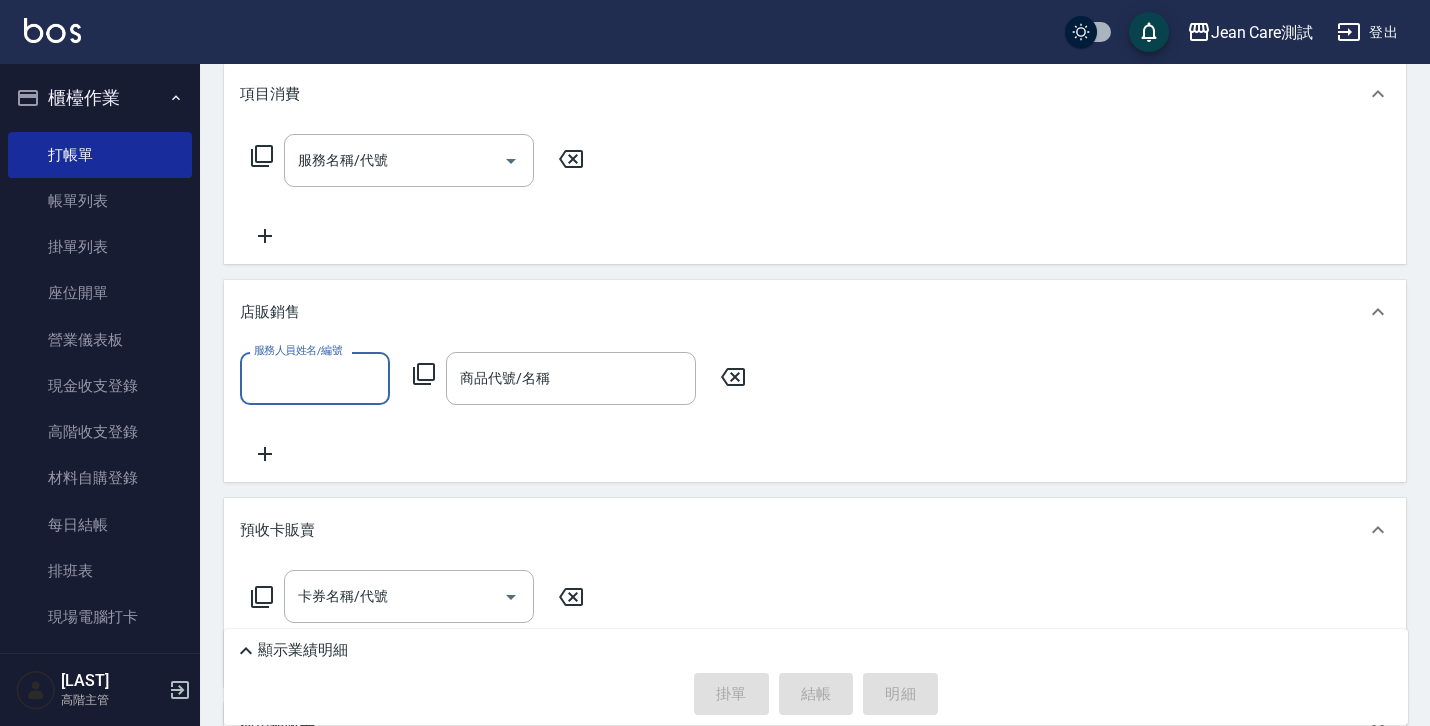 scroll, scrollTop: 0, scrollLeft: 0, axis: both 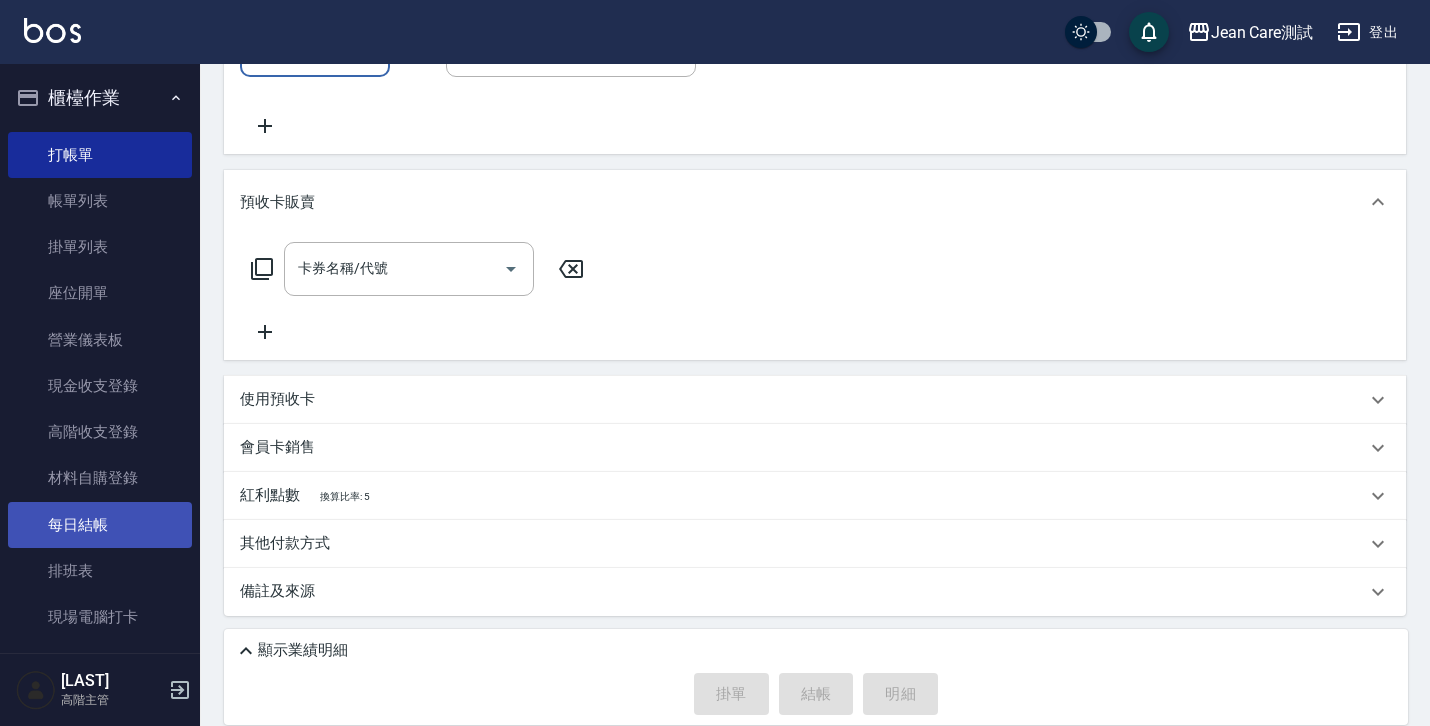 click on "每日結帳" at bounding box center (100, 525) 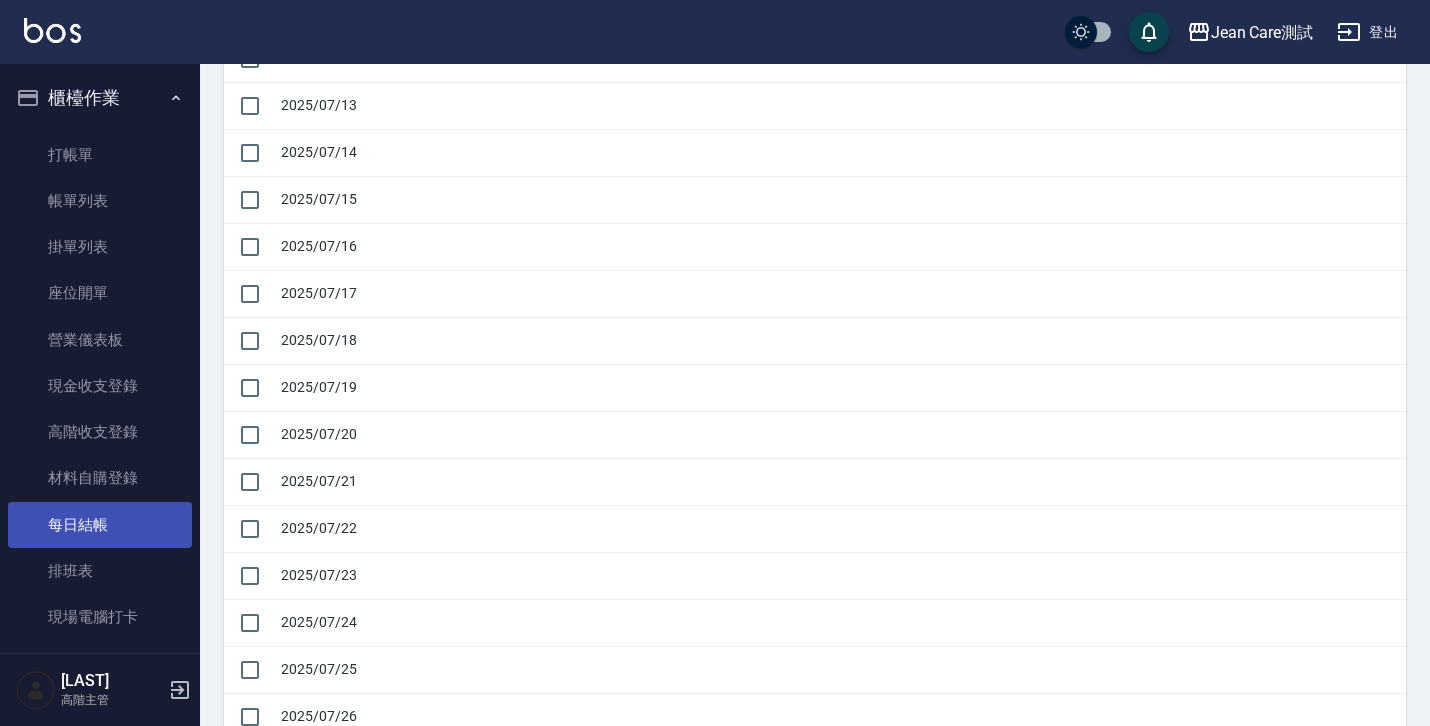 scroll, scrollTop: 0, scrollLeft: 0, axis: both 